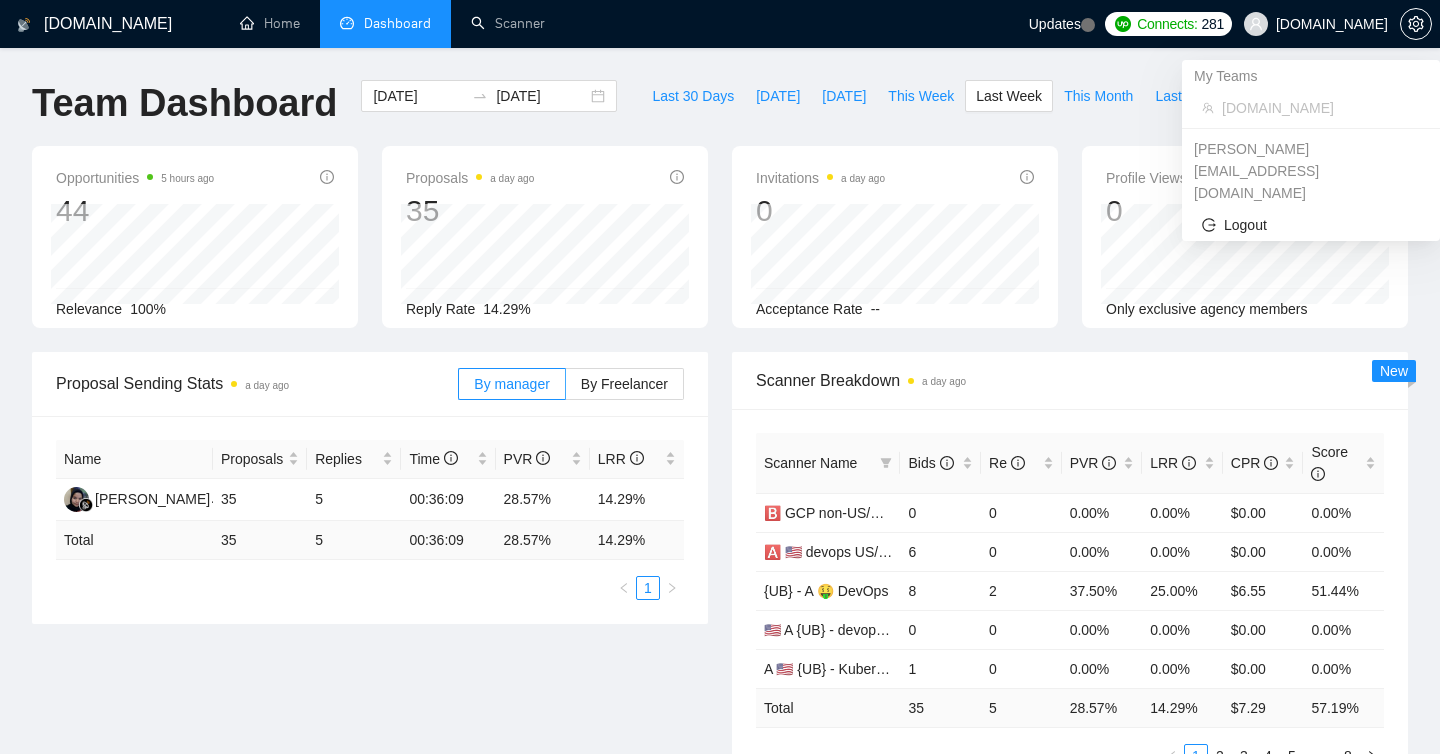 scroll, scrollTop: 0, scrollLeft: 0, axis: both 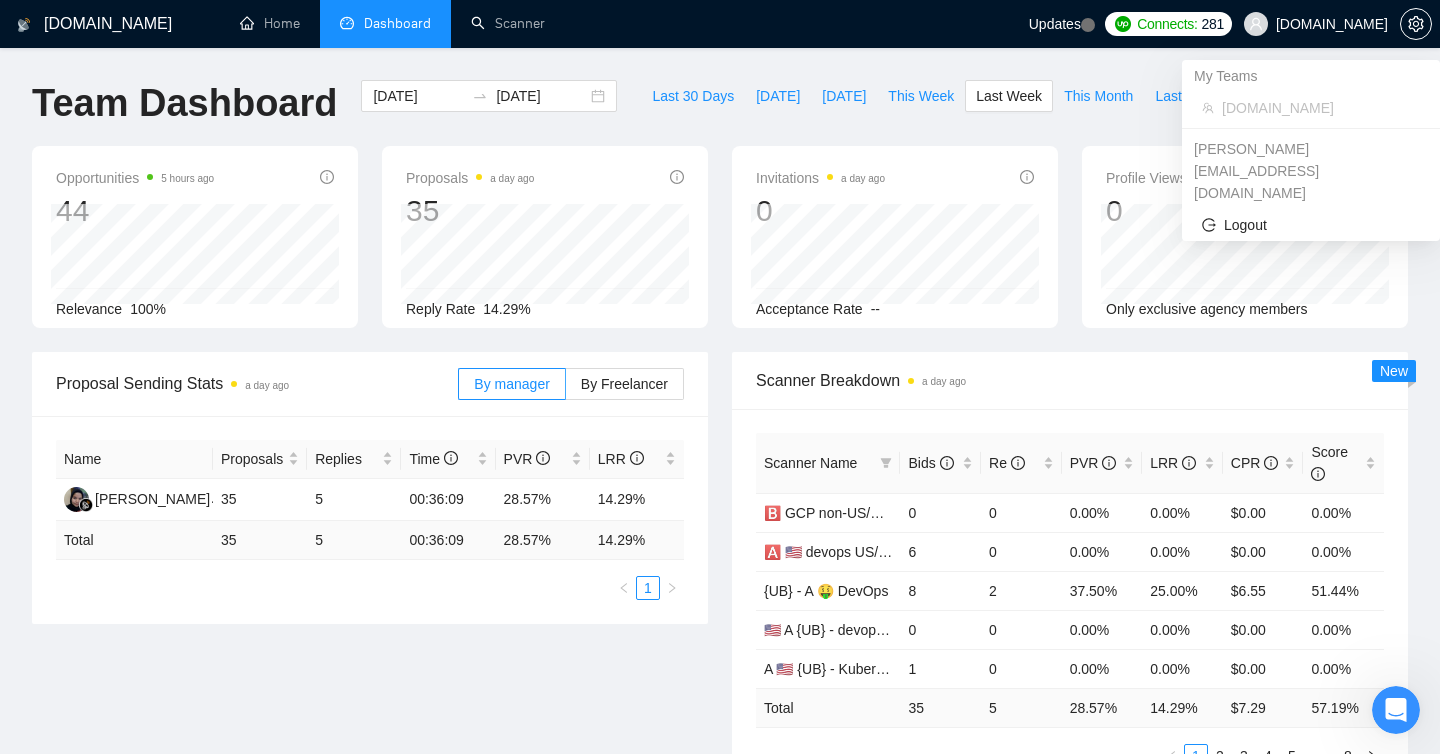 click at bounding box center [1416, 24] 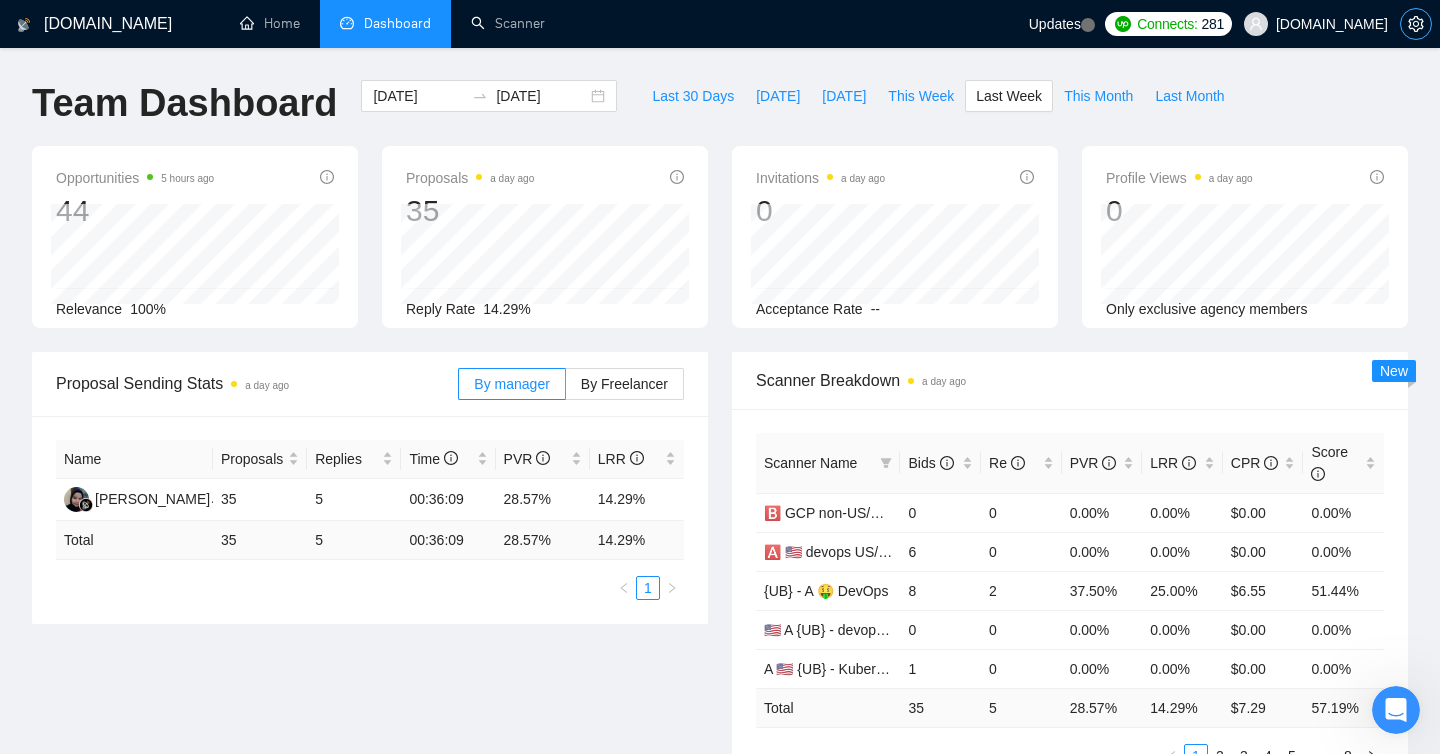 click at bounding box center [1416, 24] 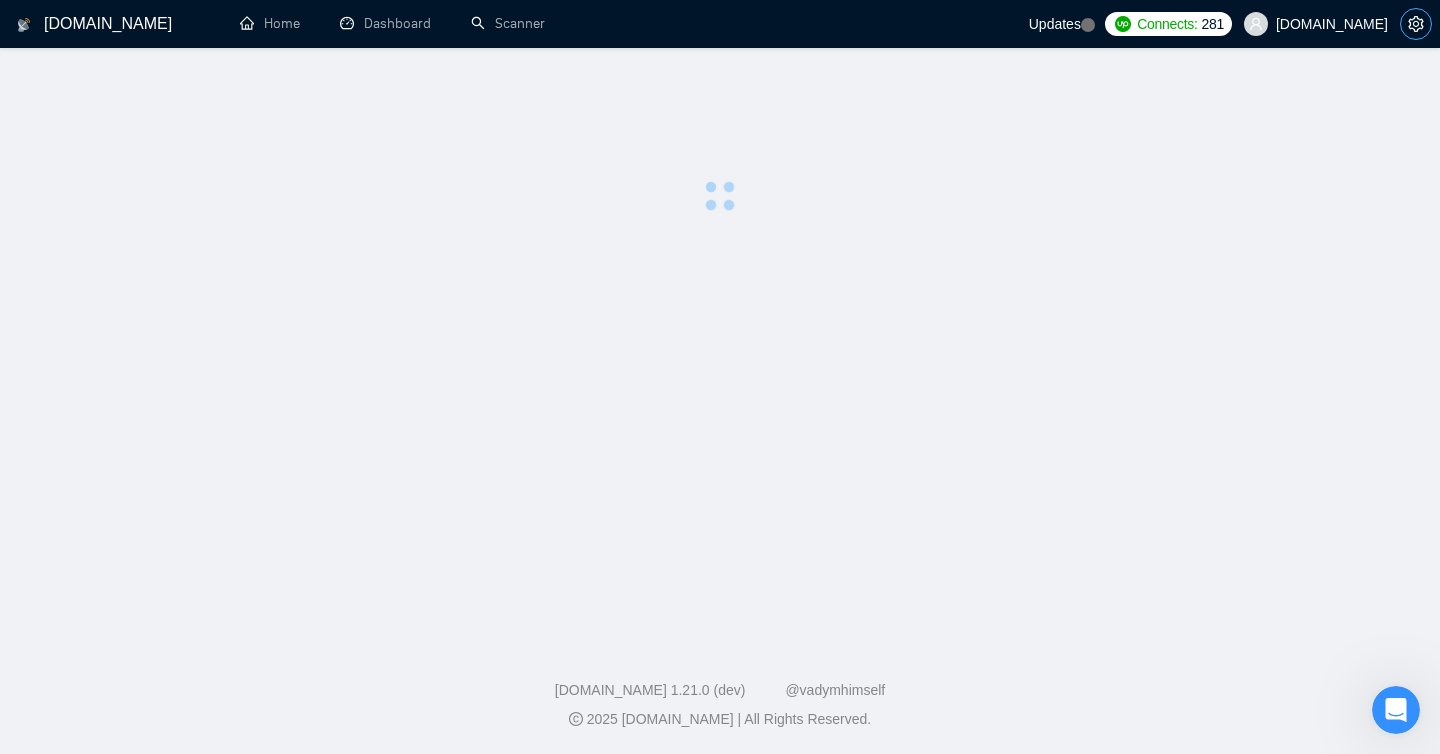 click at bounding box center [1416, 24] 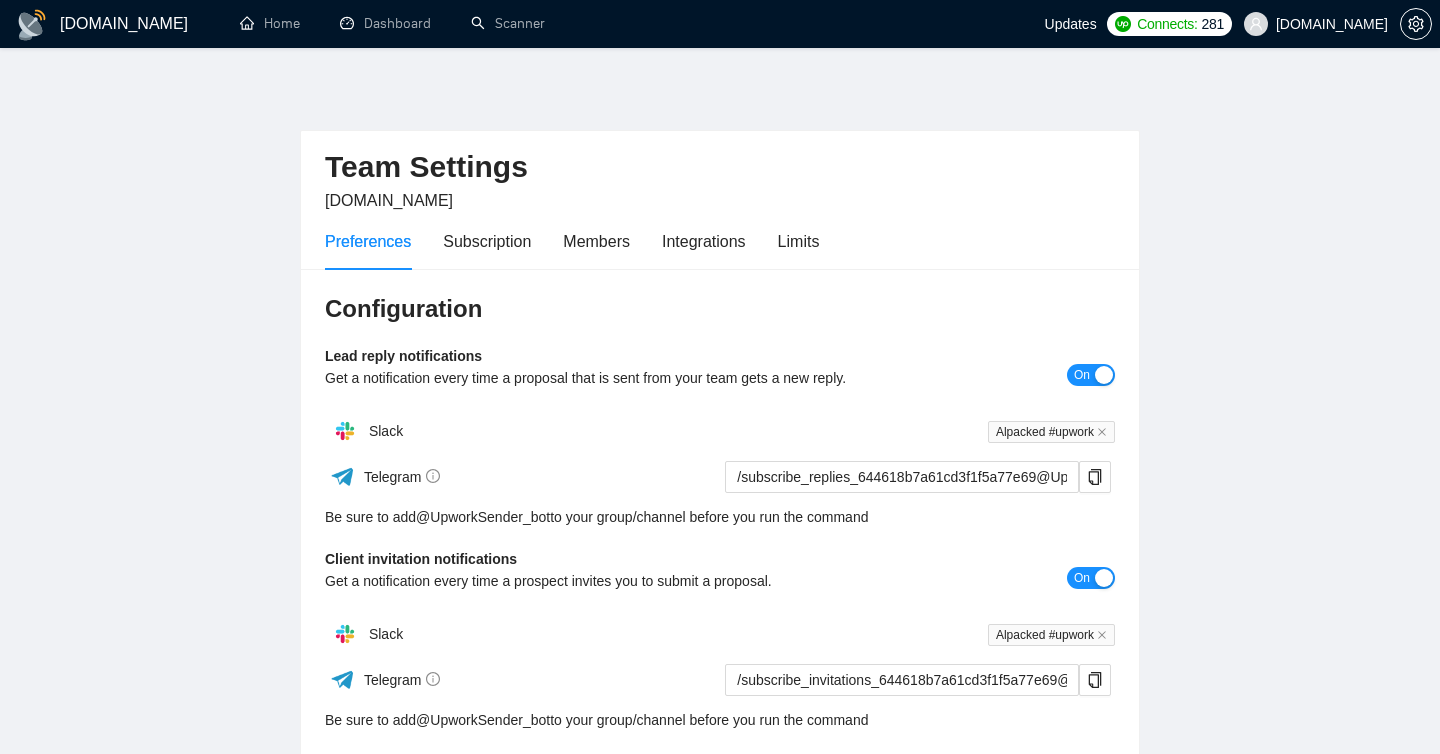 scroll, scrollTop: 0, scrollLeft: 0, axis: both 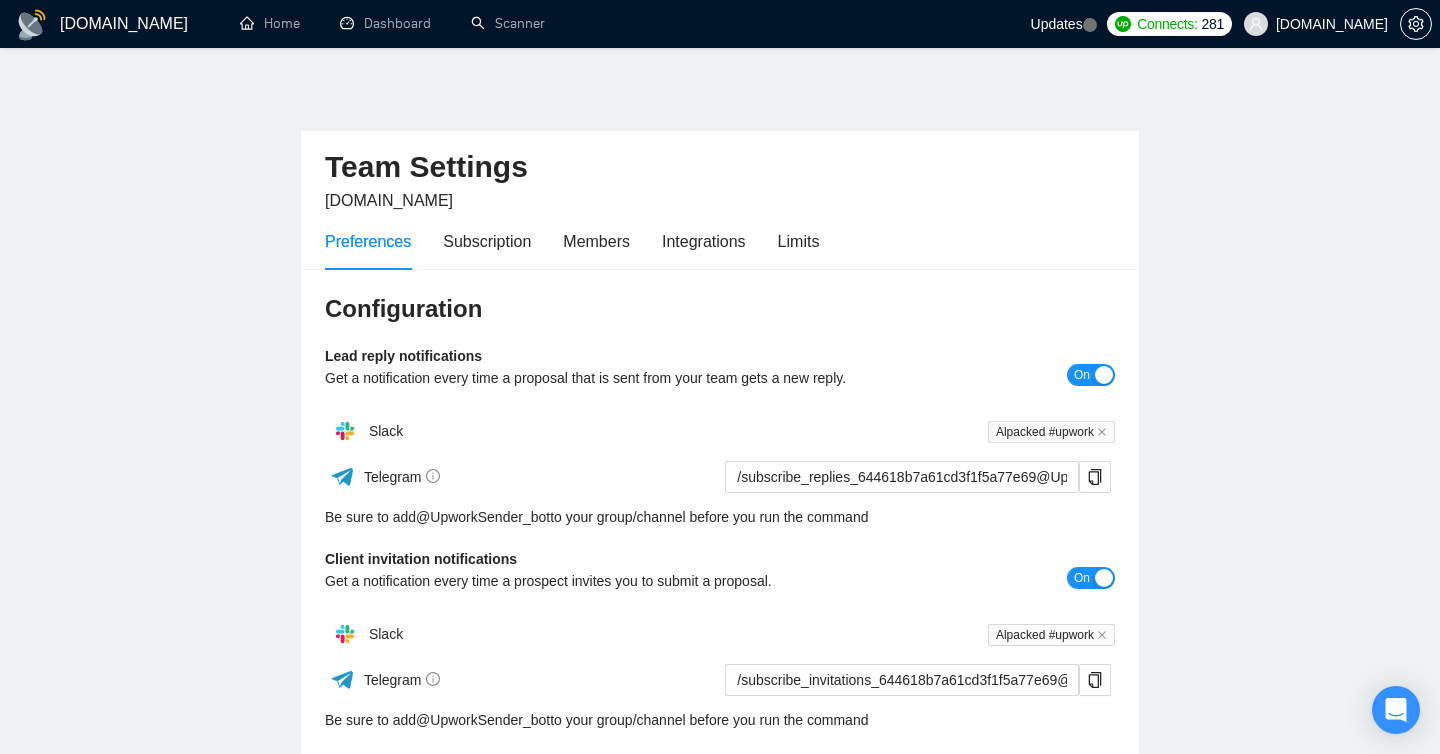 click on "Preferences Subscription Members Integrations Limits" at bounding box center [572, 241] 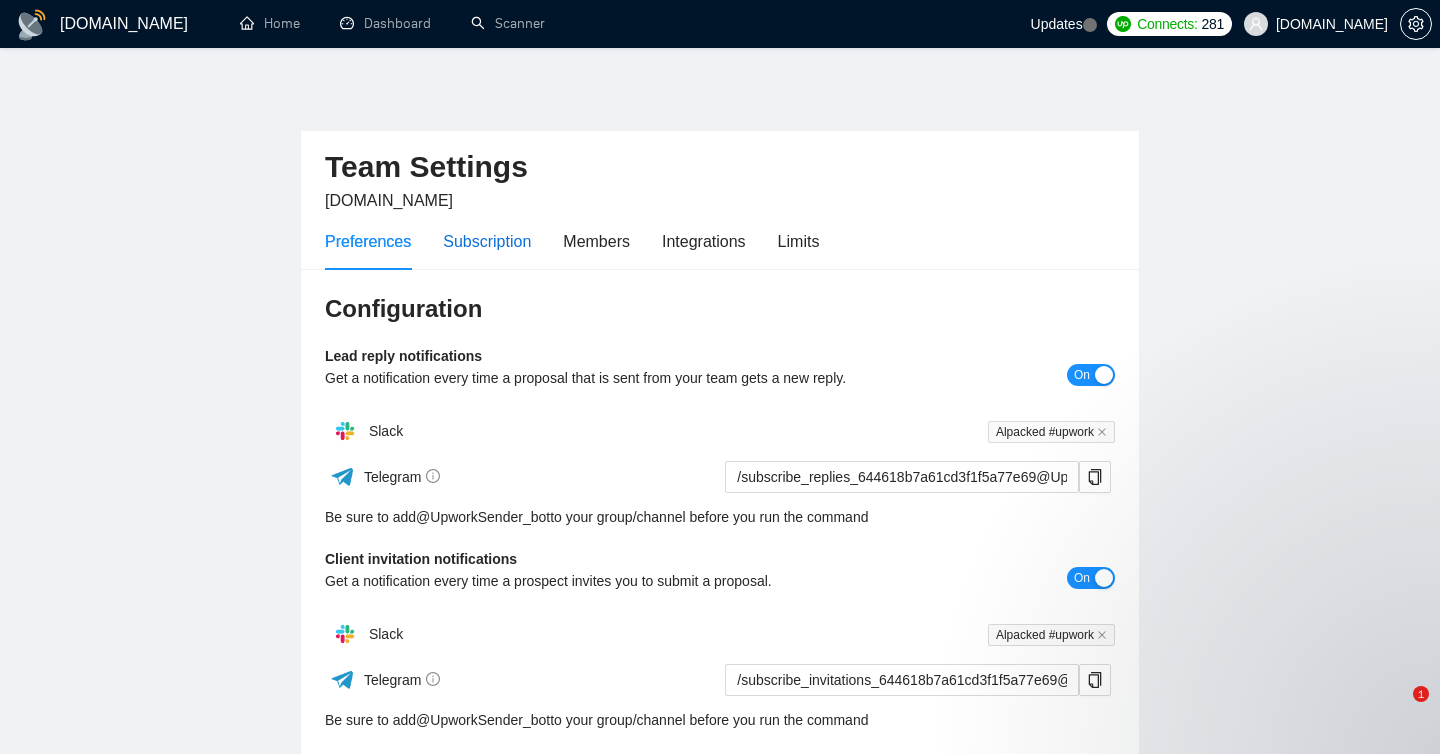 click on "Subscription" at bounding box center [487, 241] 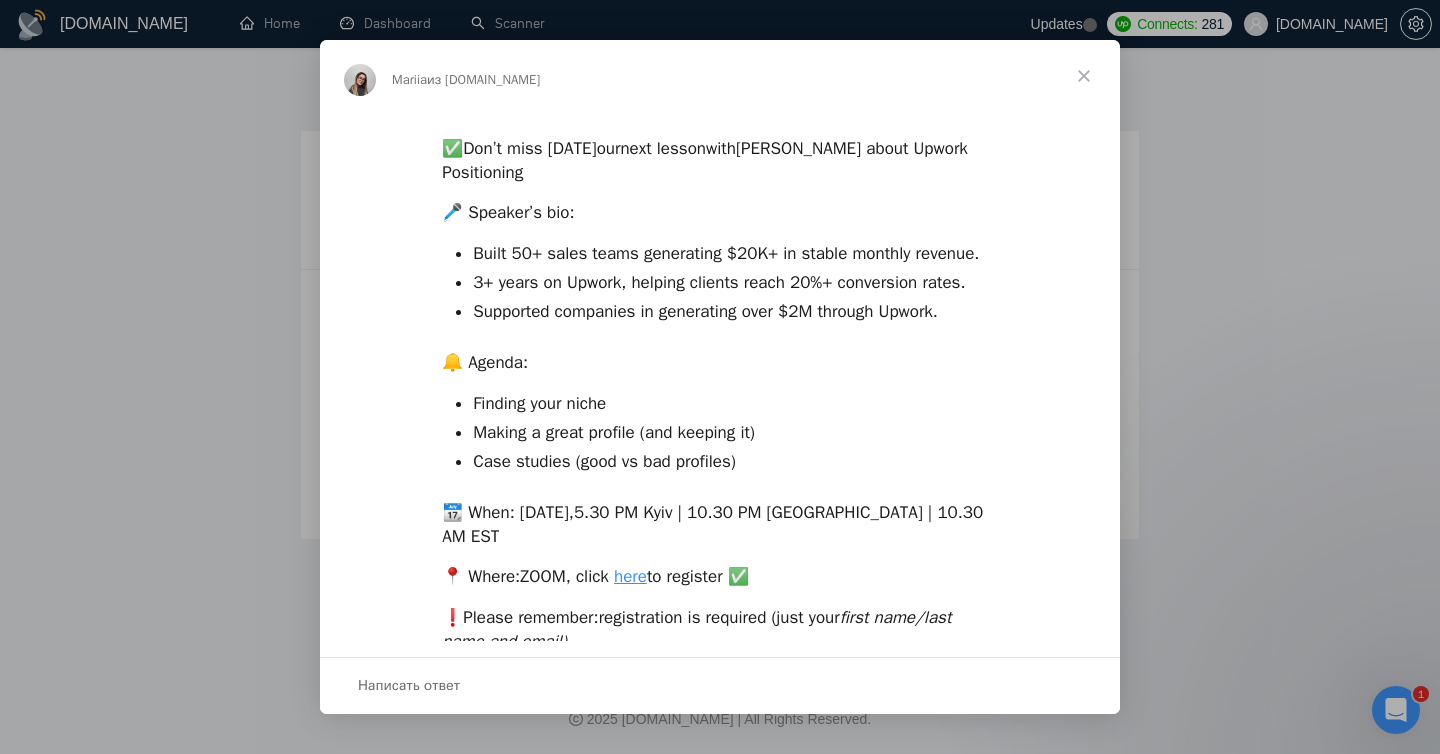 scroll, scrollTop: 0, scrollLeft: 0, axis: both 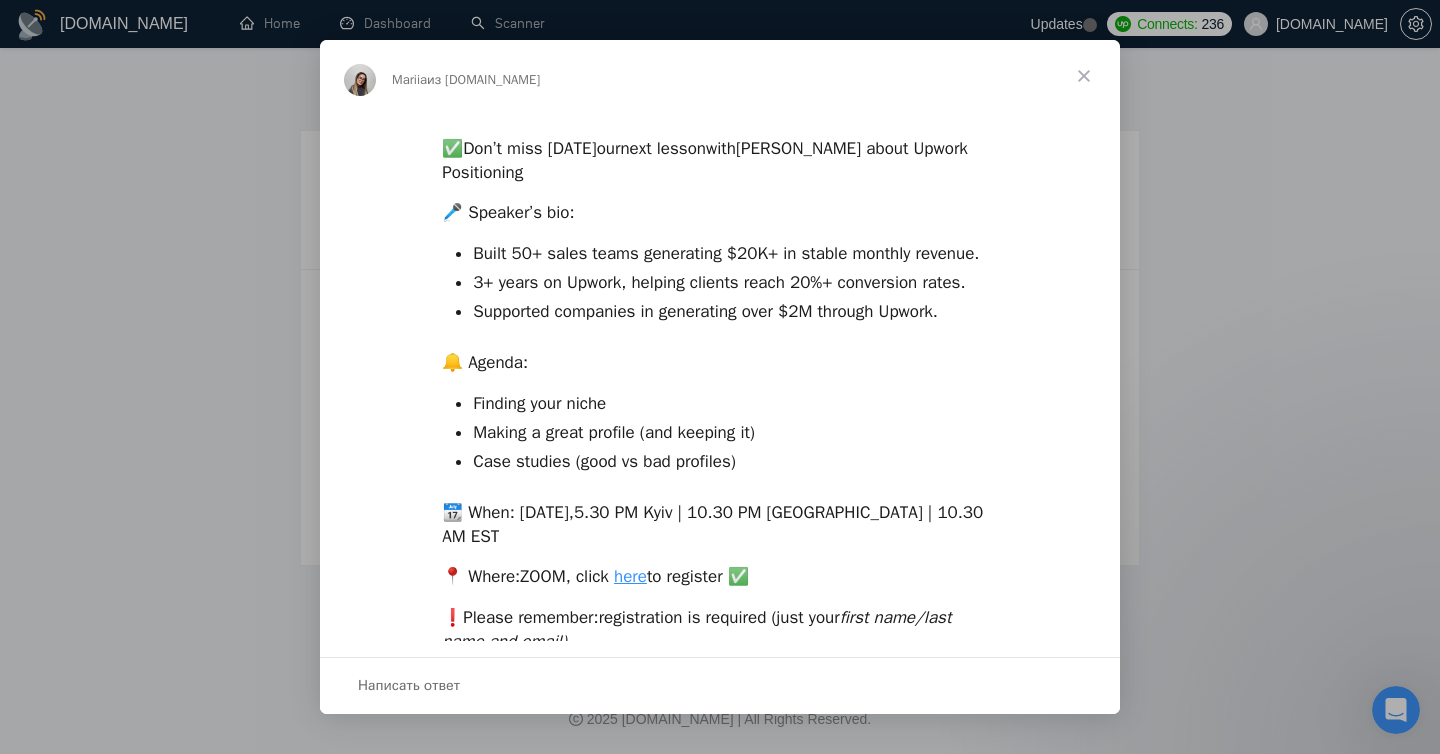 click at bounding box center (1084, 76) 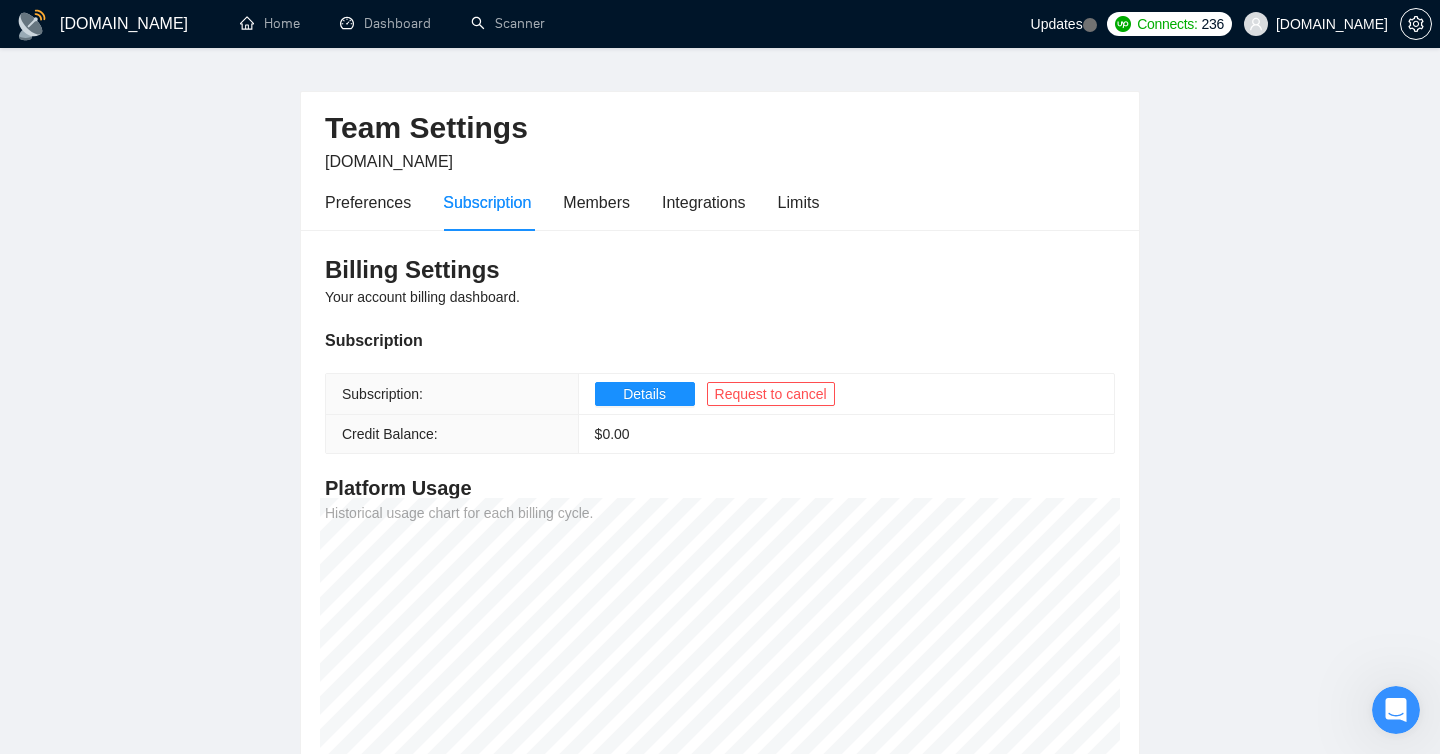 scroll, scrollTop: 0, scrollLeft: 0, axis: both 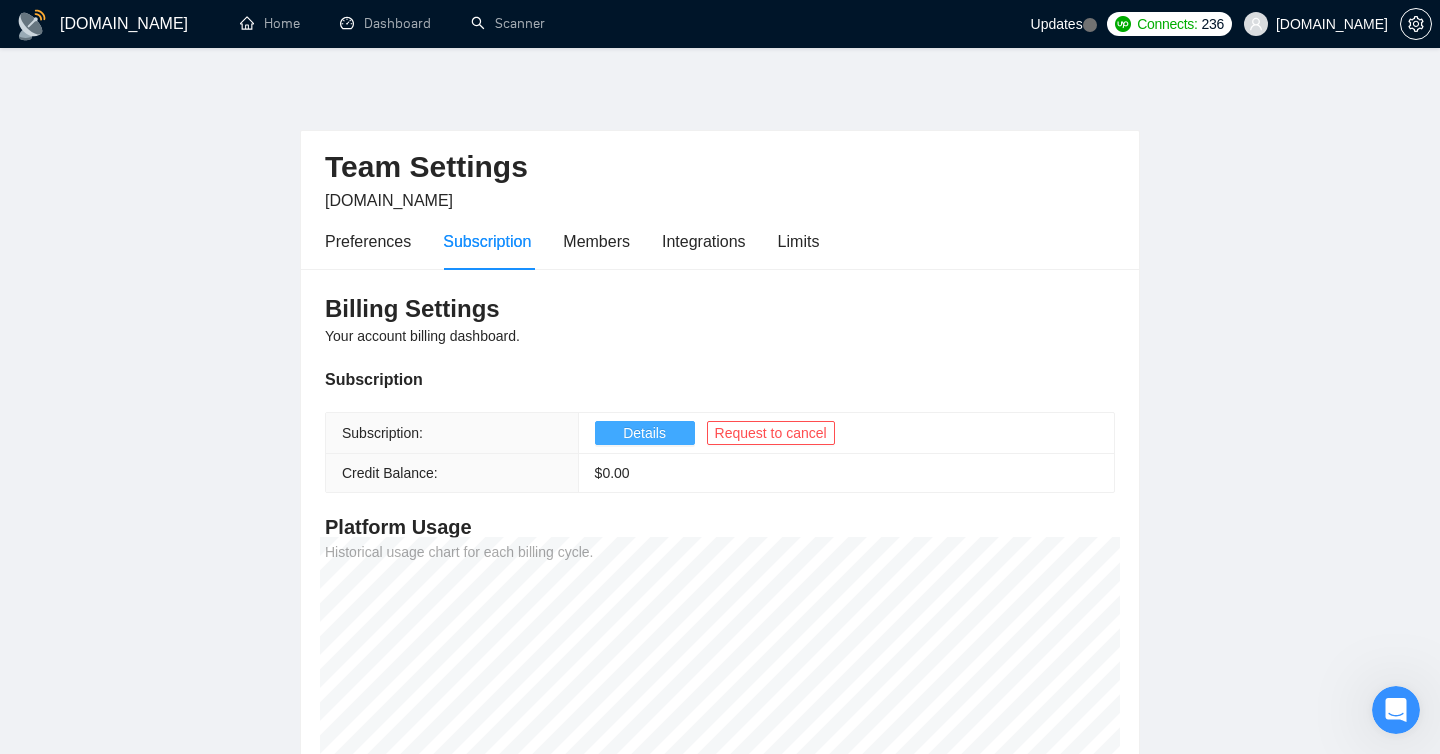 click on "Details" at bounding box center (644, 433) 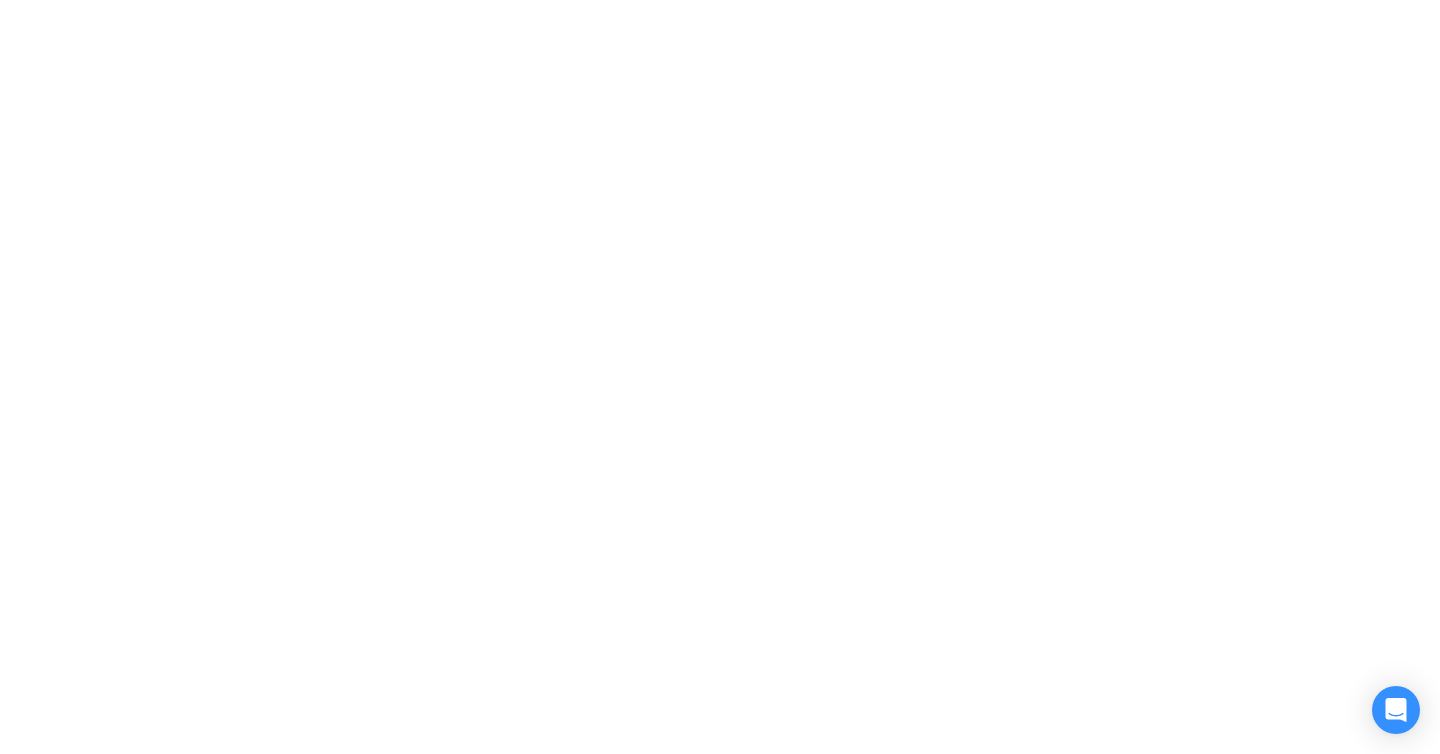 scroll, scrollTop: 0, scrollLeft: 0, axis: both 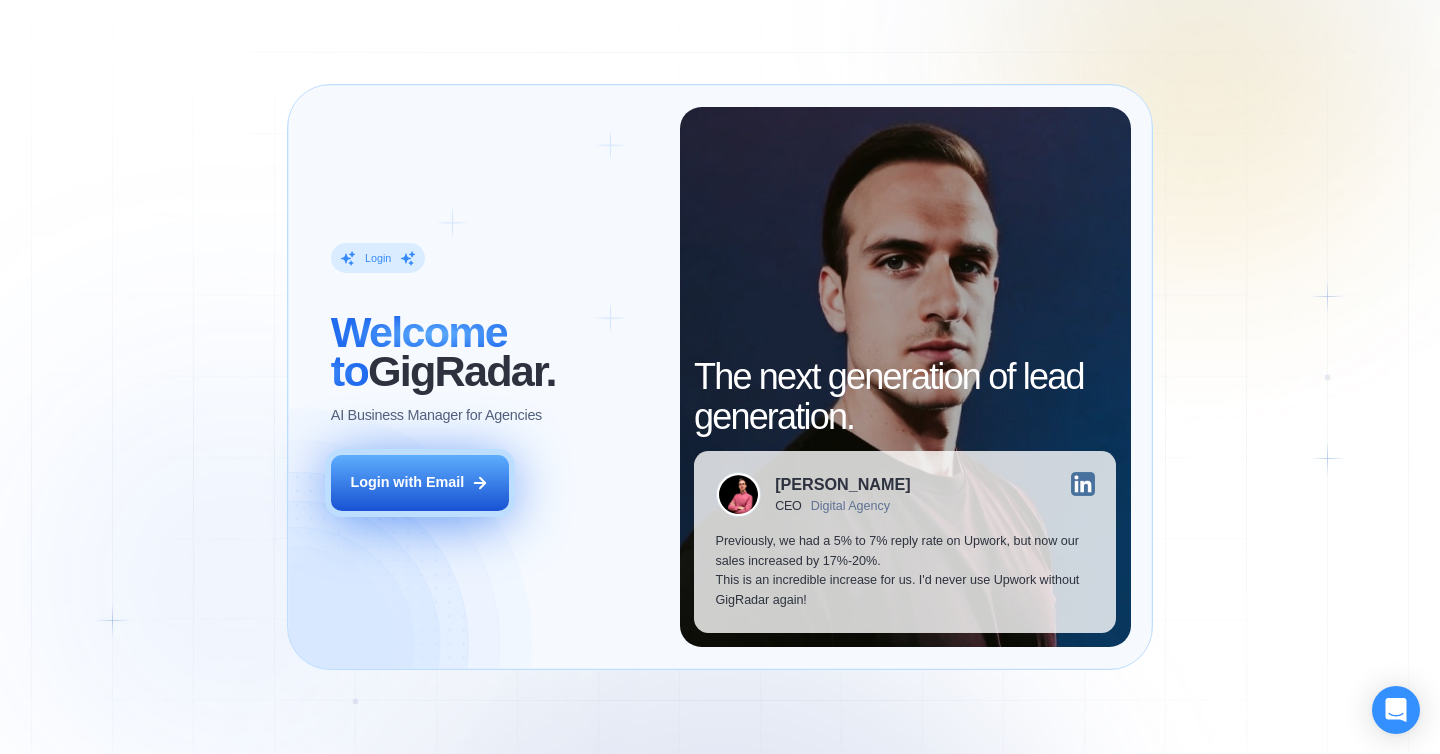 click on "Login with Email" at bounding box center [420, 483] 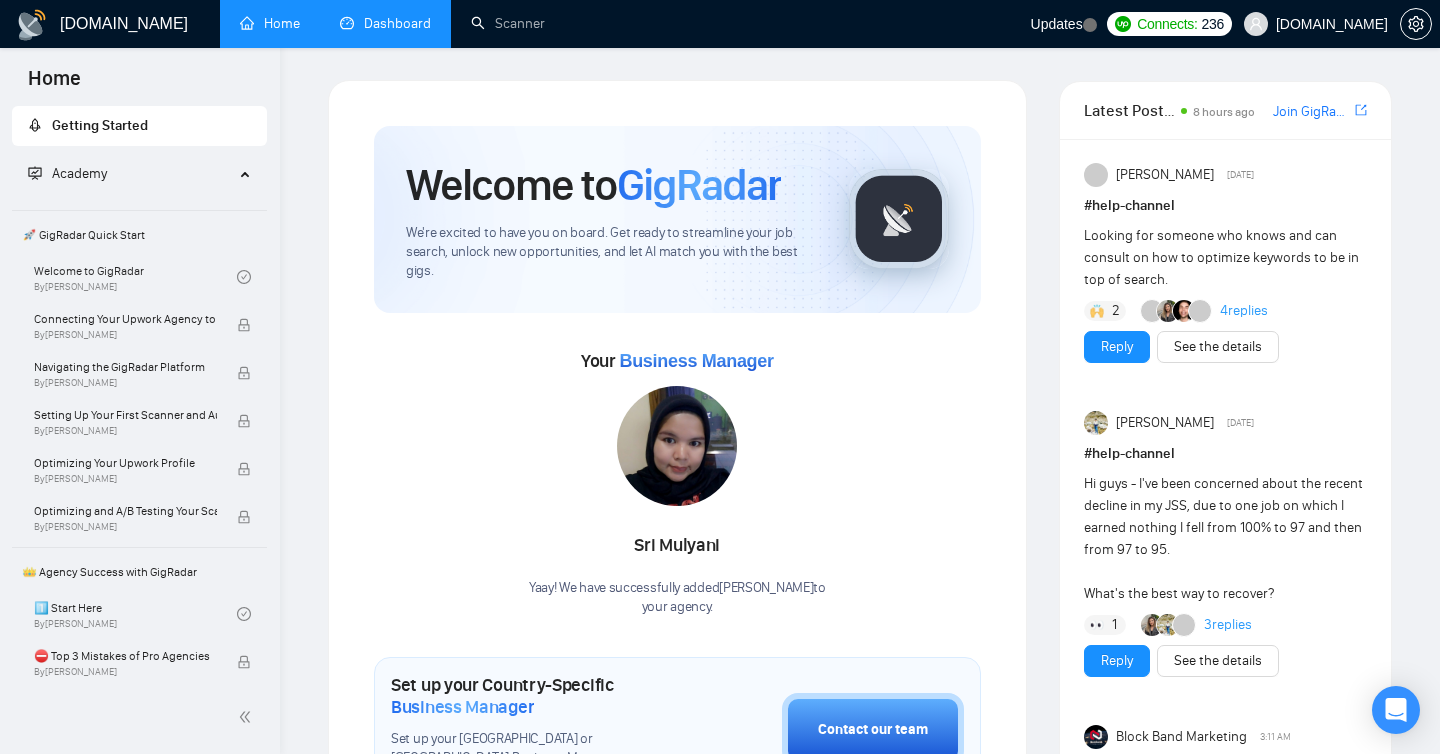 click on "Dashboard" at bounding box center [385, 23] 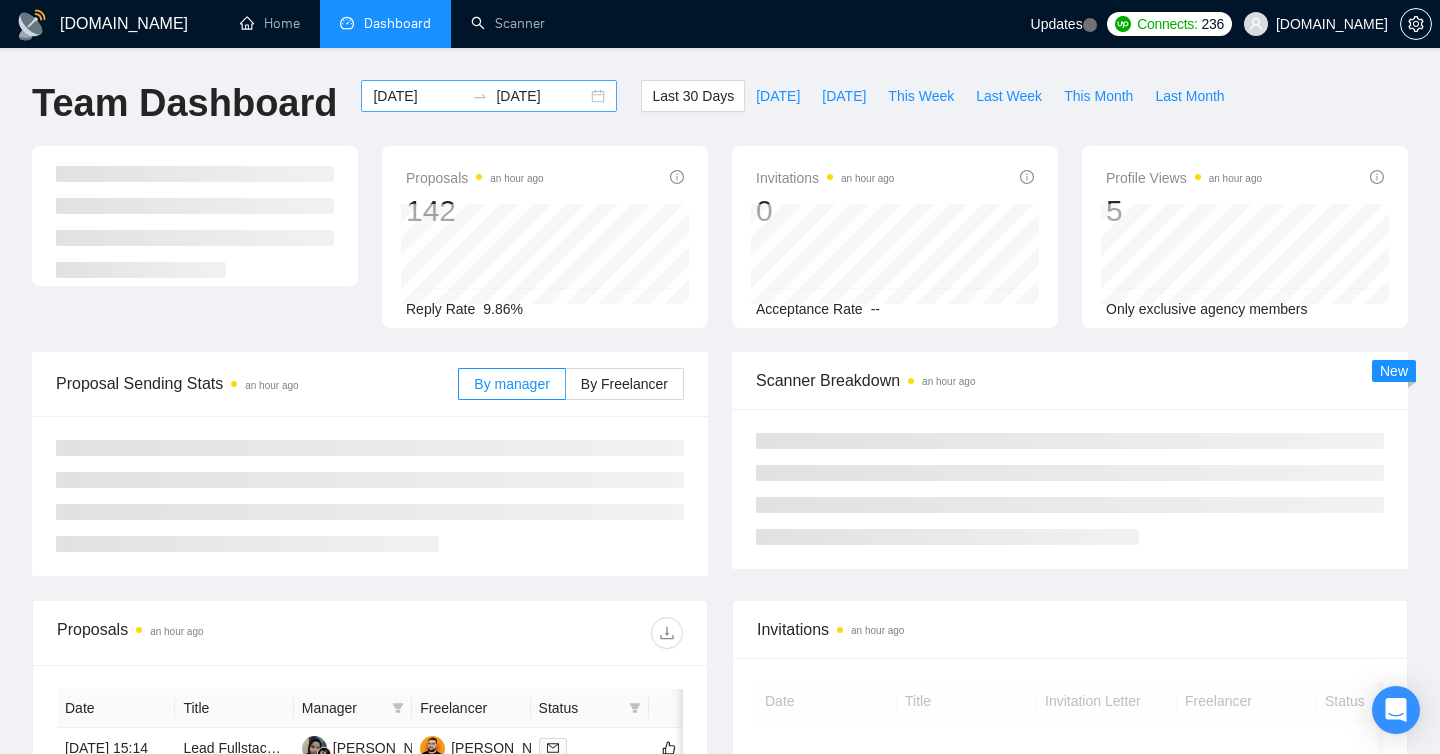 click on "2025-06-09" at bounding box center (418, 96) 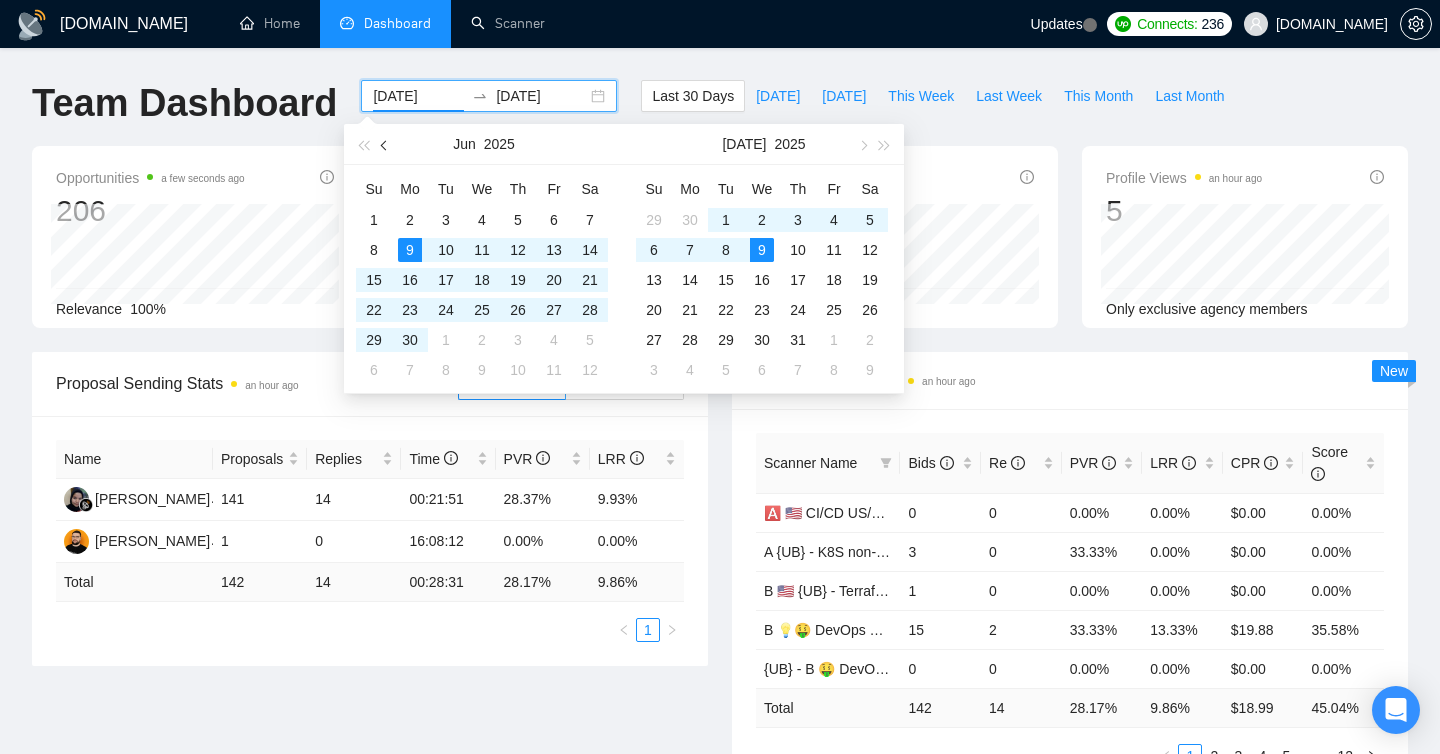 click at bounding box center [385, 144] 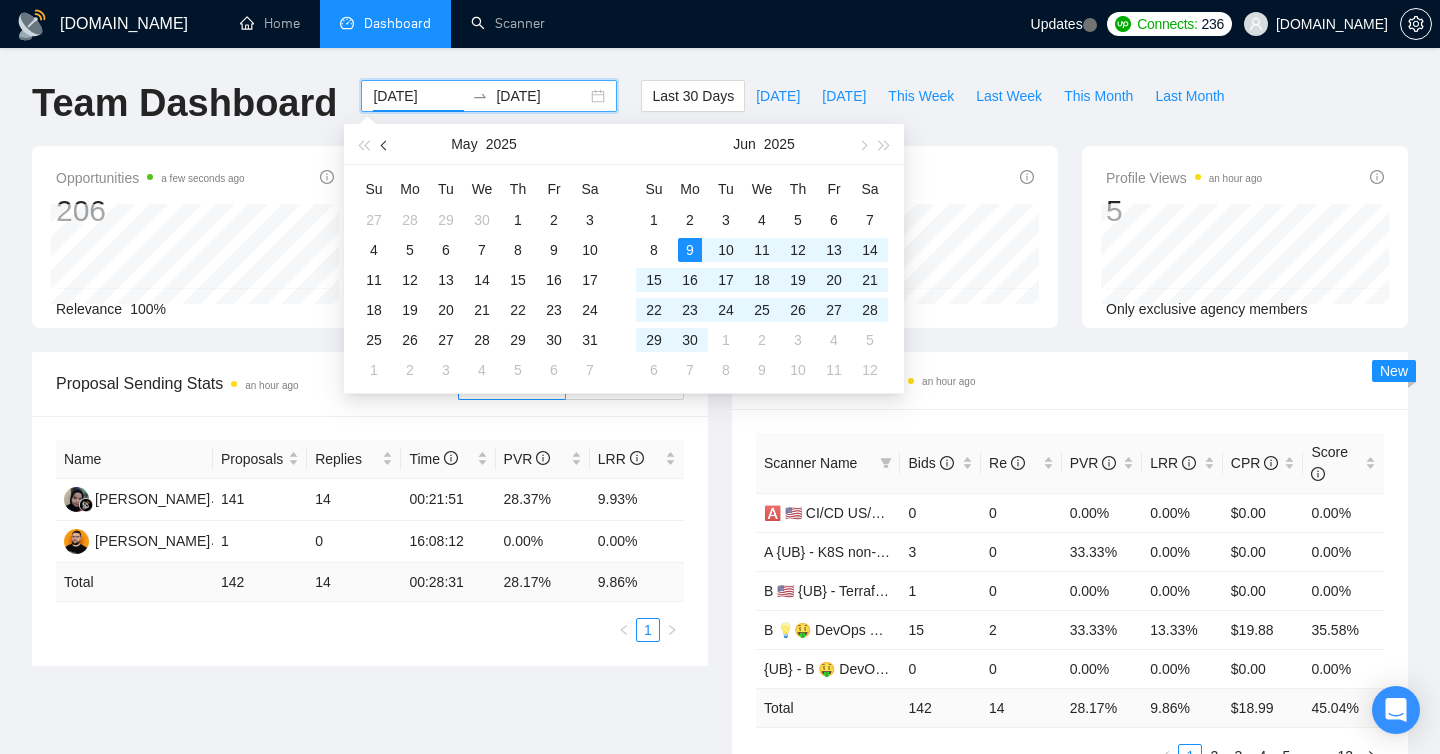 click at bounding box center (385, 144) 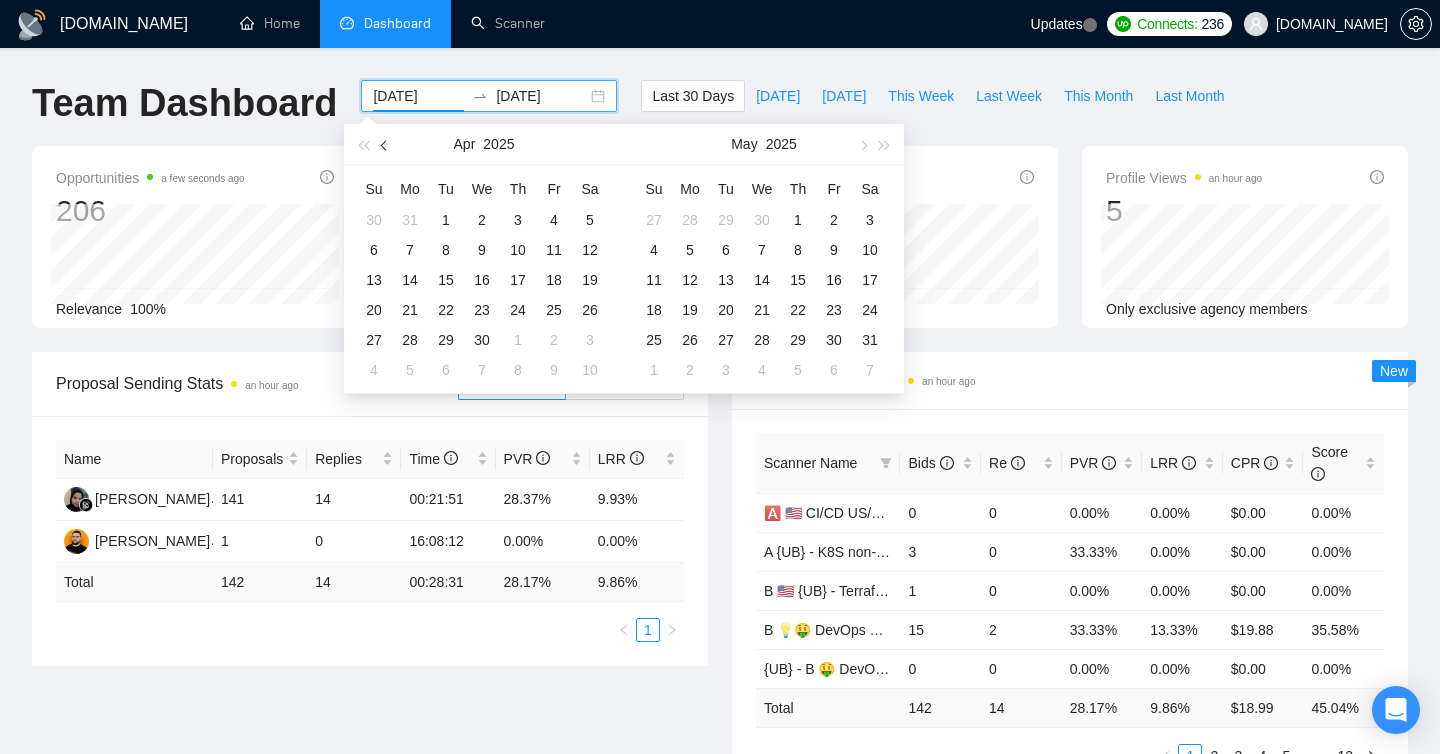 click at bounding box center [385, 144] 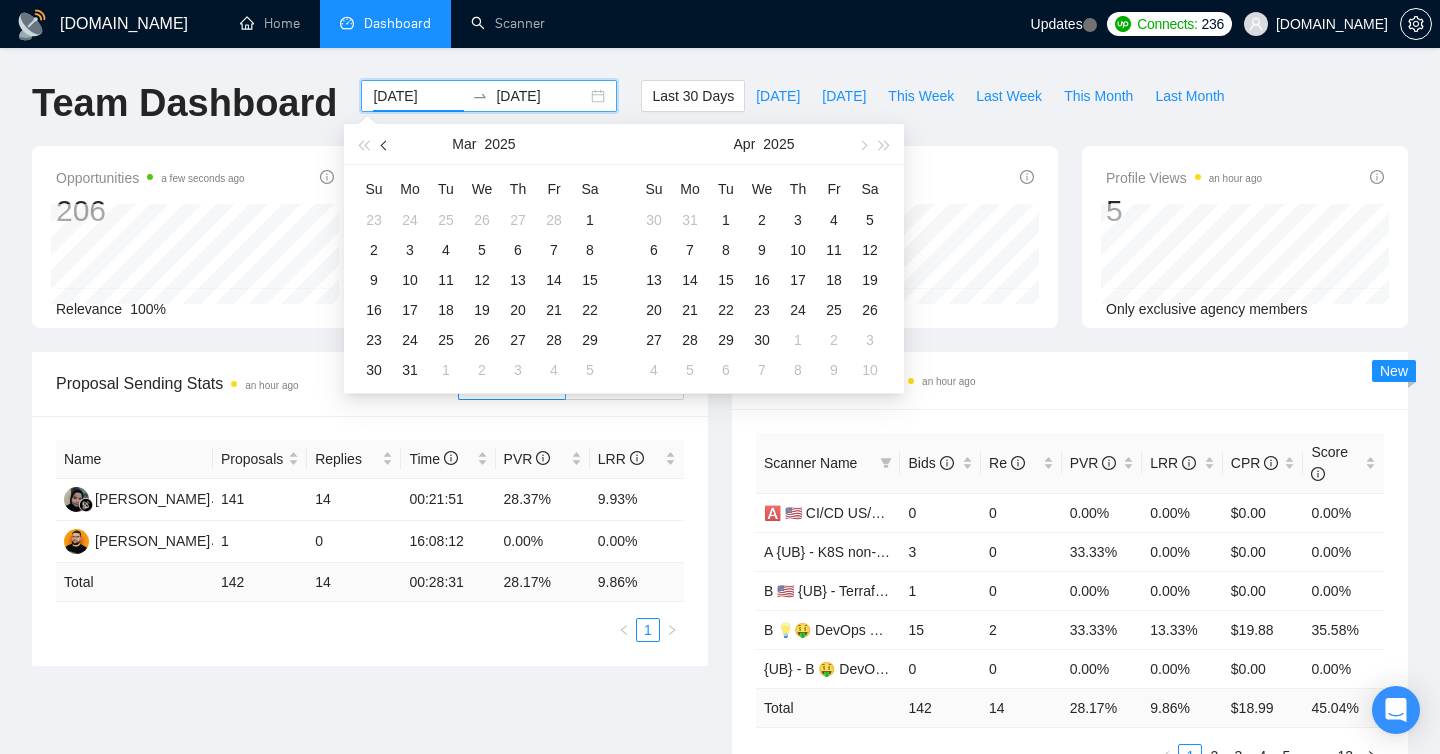 click at bounding box center [385, 144] 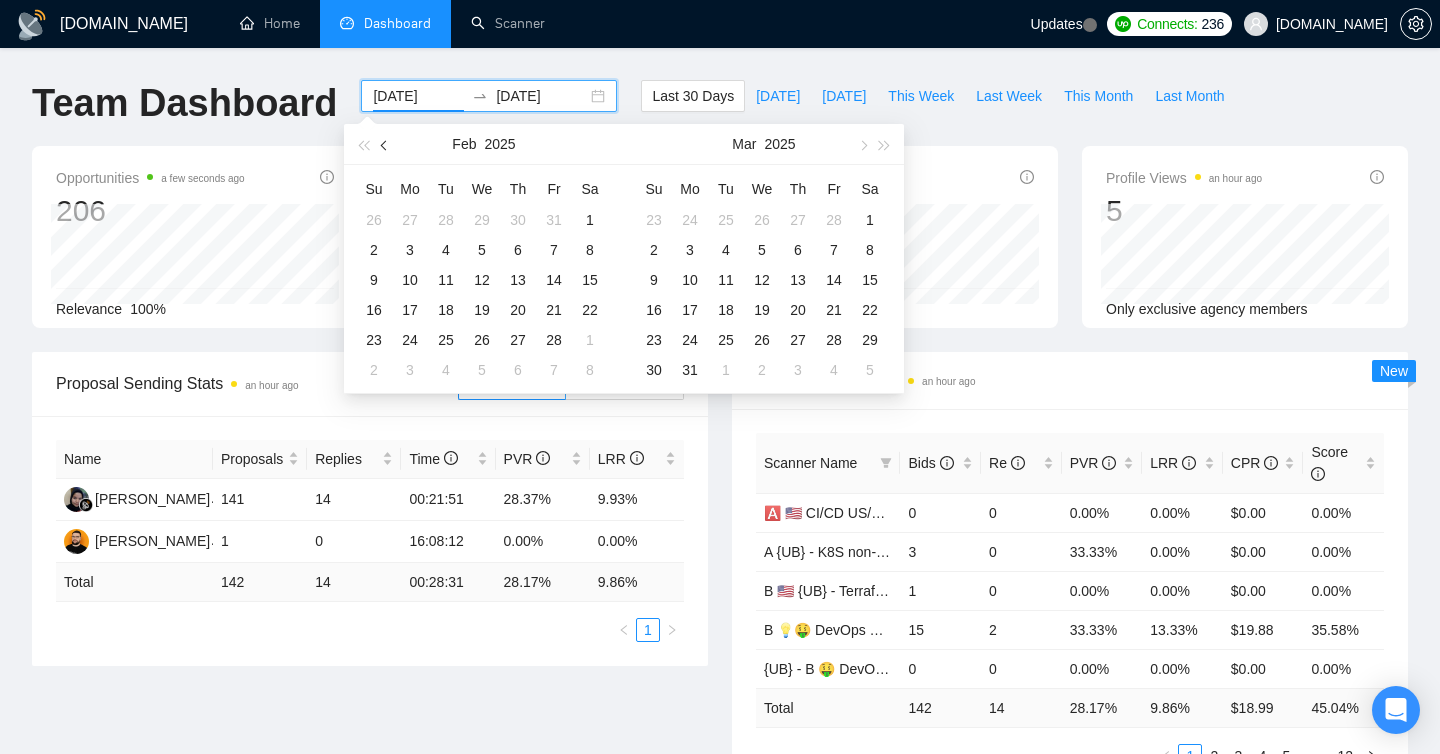 click at bounding box center (385, 144) 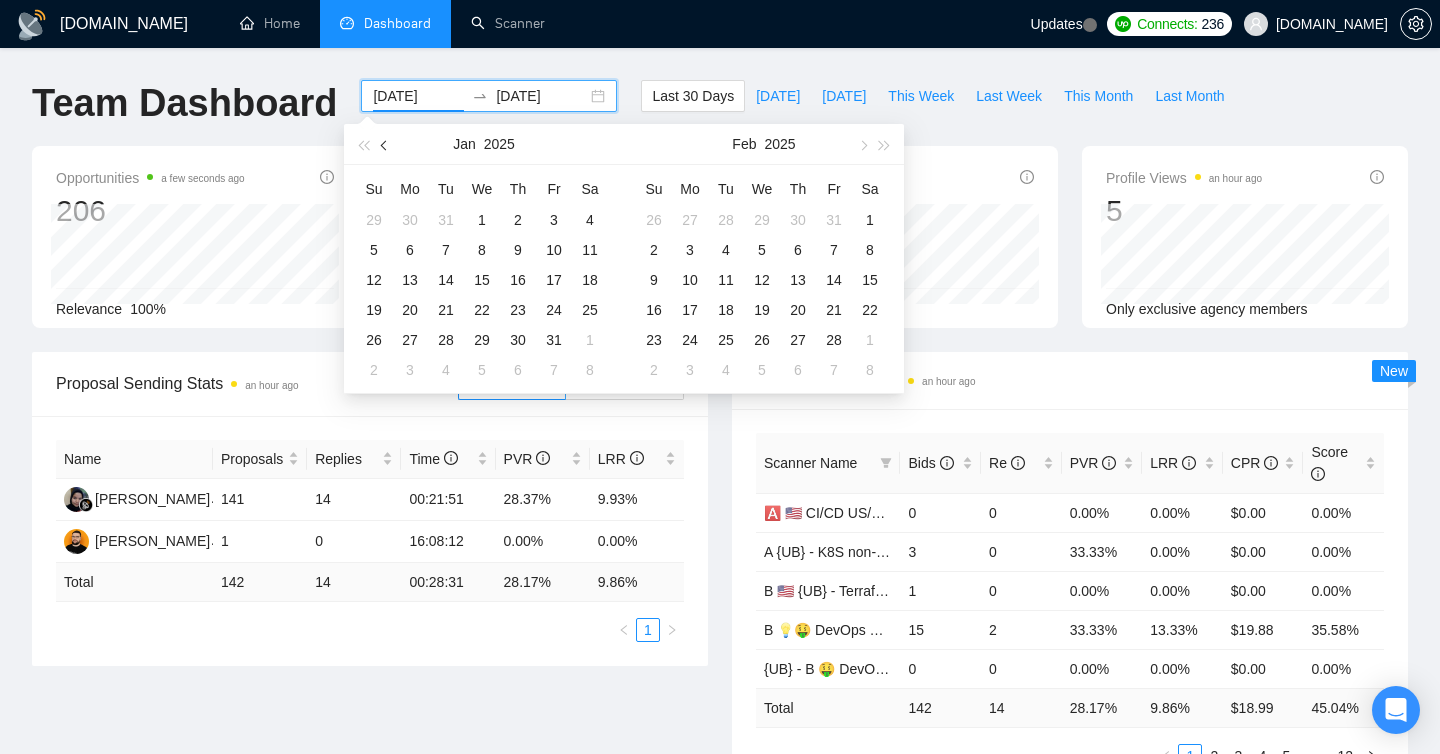 click at bounding box center (385, 144) 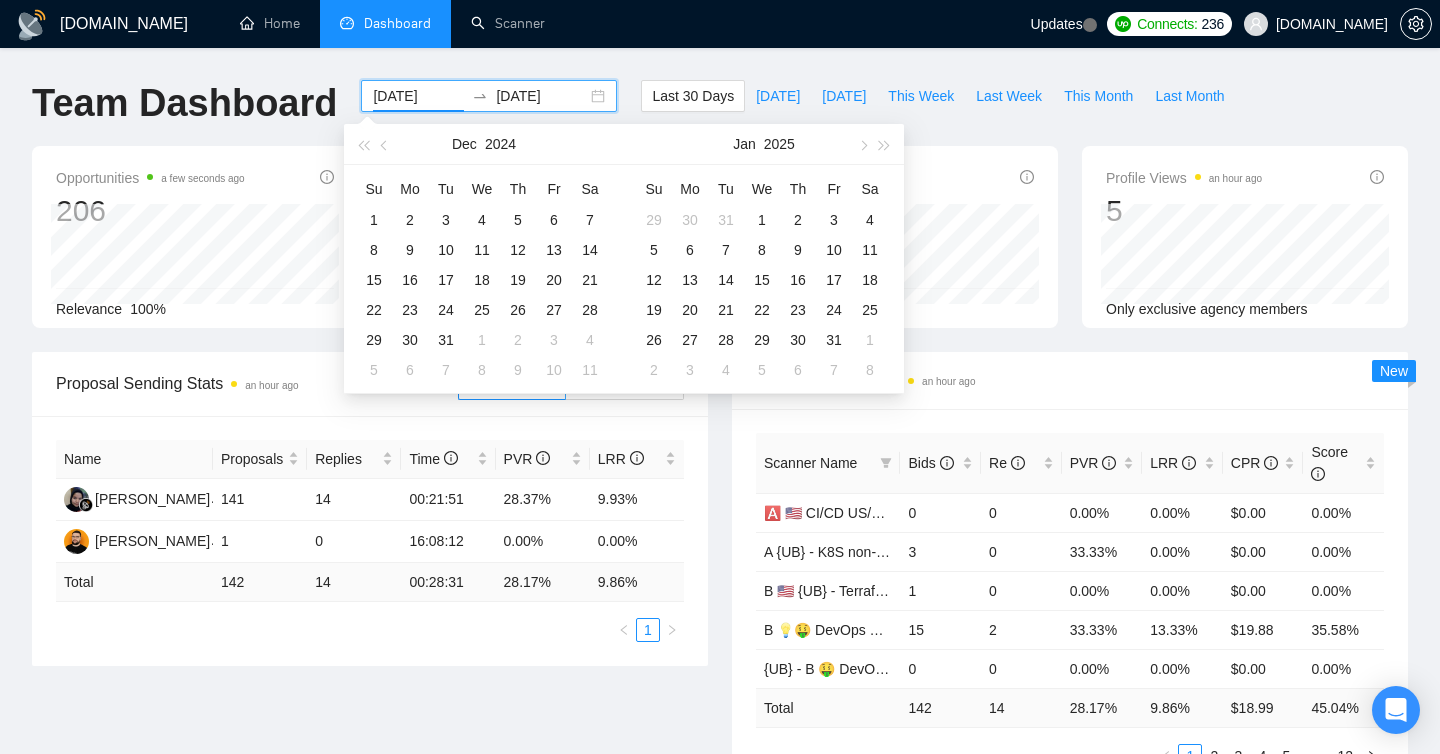 click on "Jan 2025" at bounding box center [764, 144] 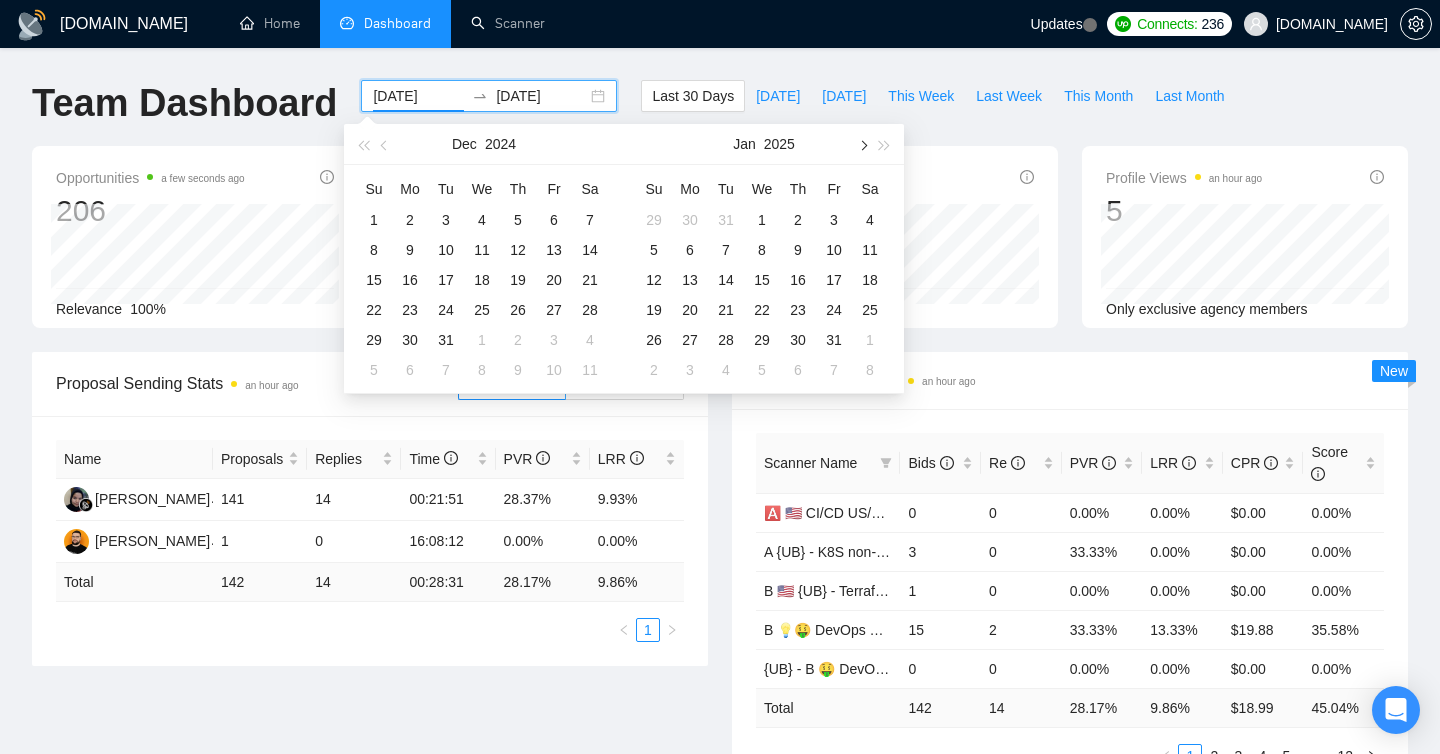 click at bounding box center (862, 145) 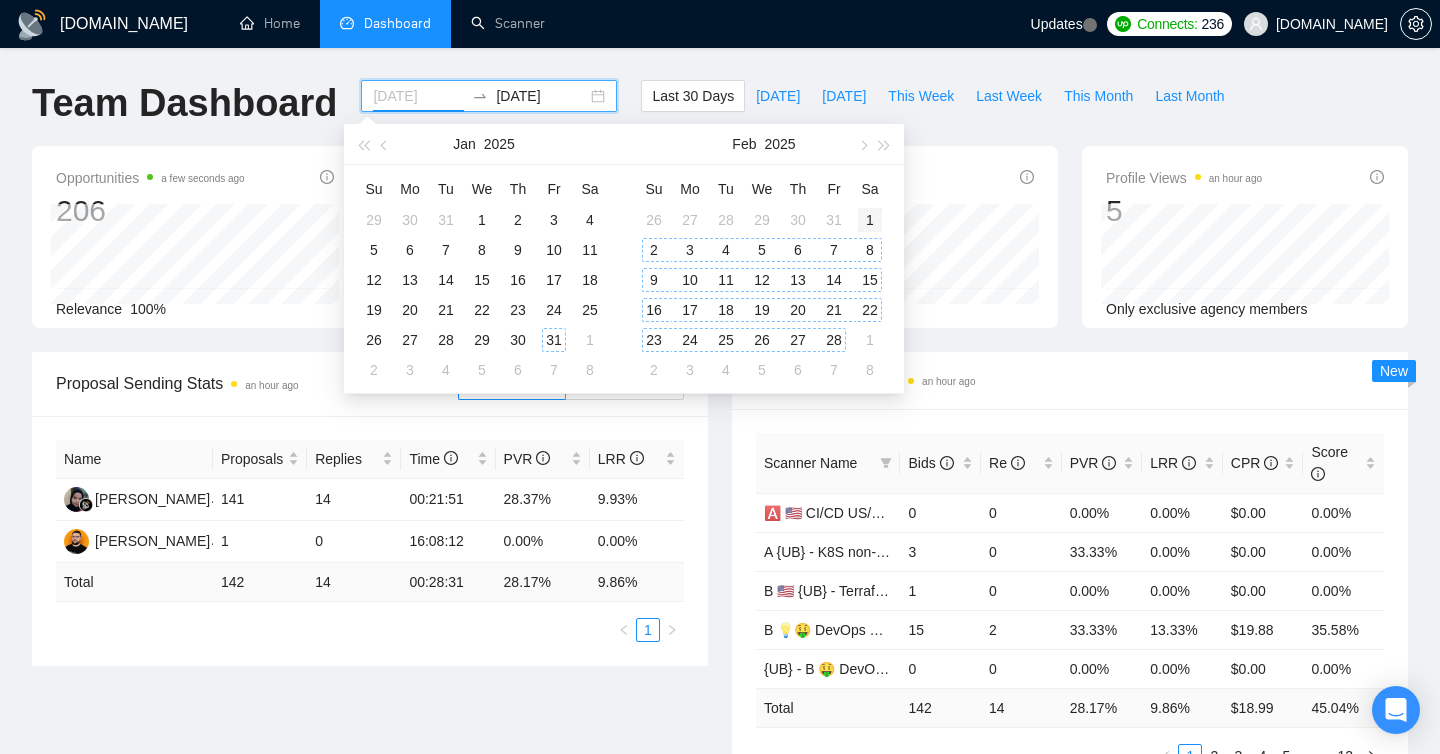 type on "2025-02-01" 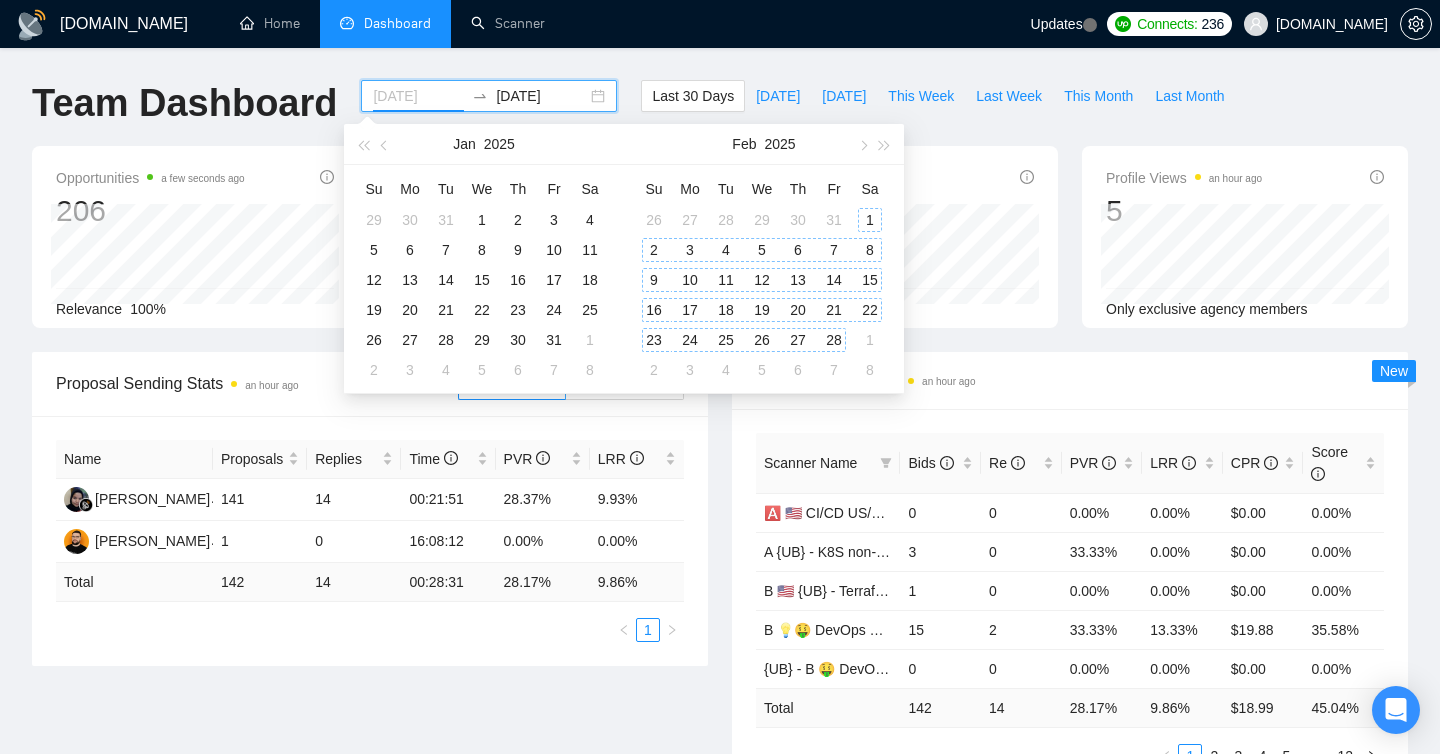 click on "1" at bounding box center (870, 220) 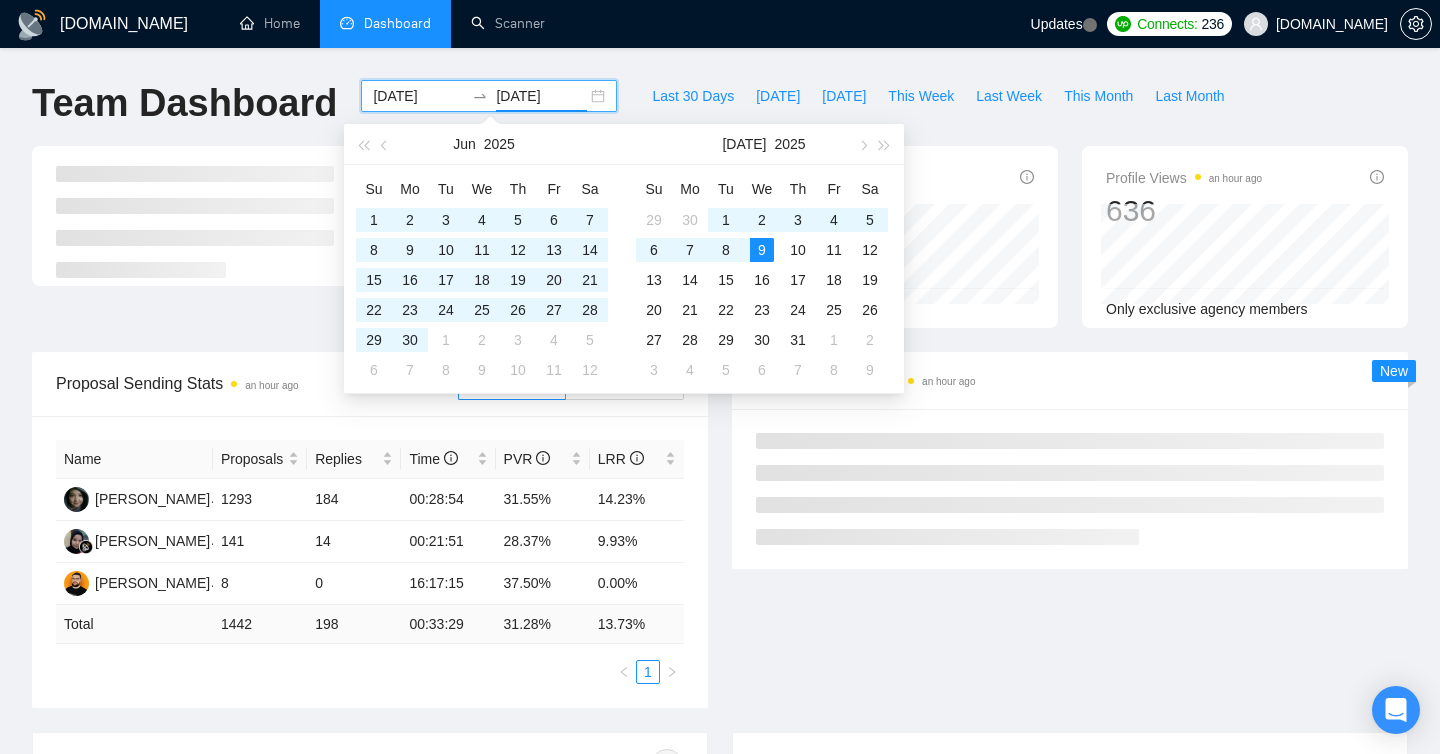 click on "2025-02-01" at bounding box center [418, 96] 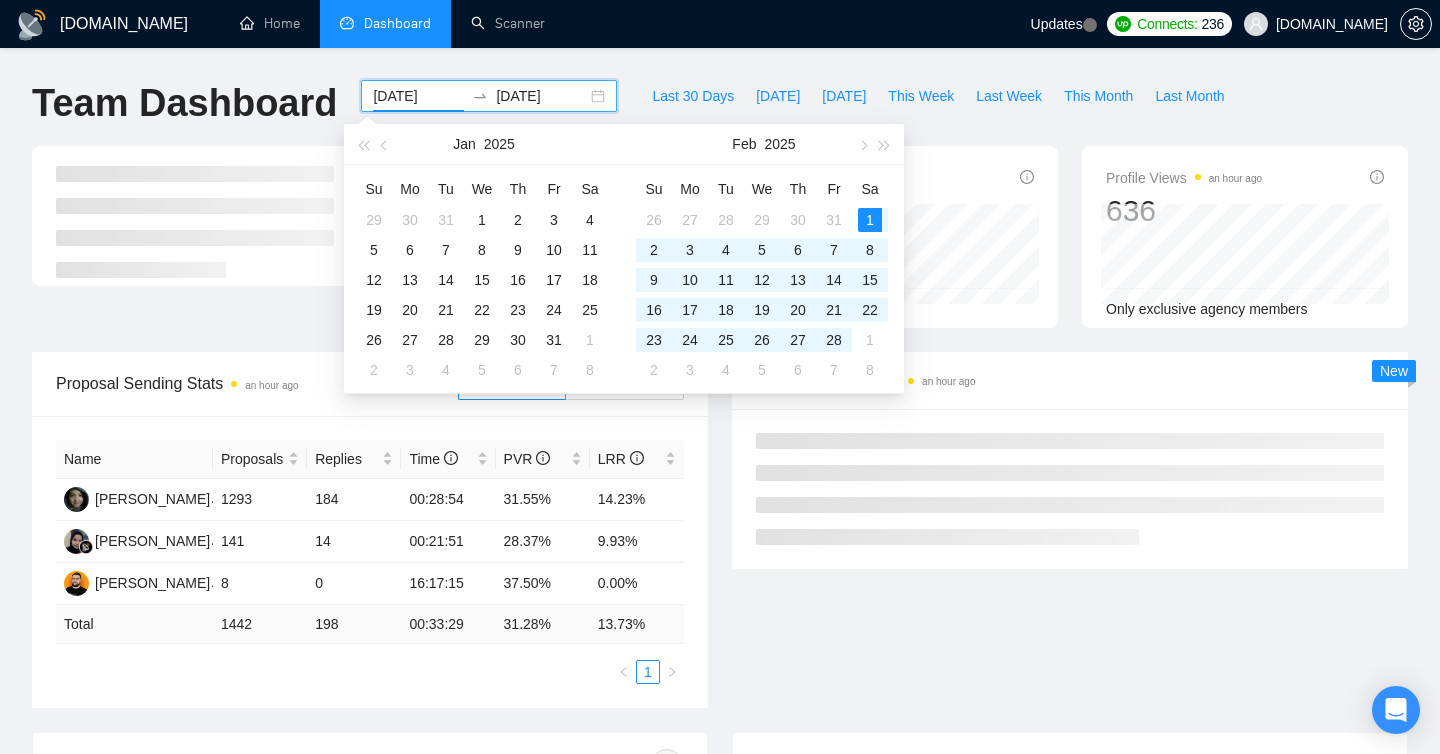 click on "2025-02-01" at bounding box center (418, 96) 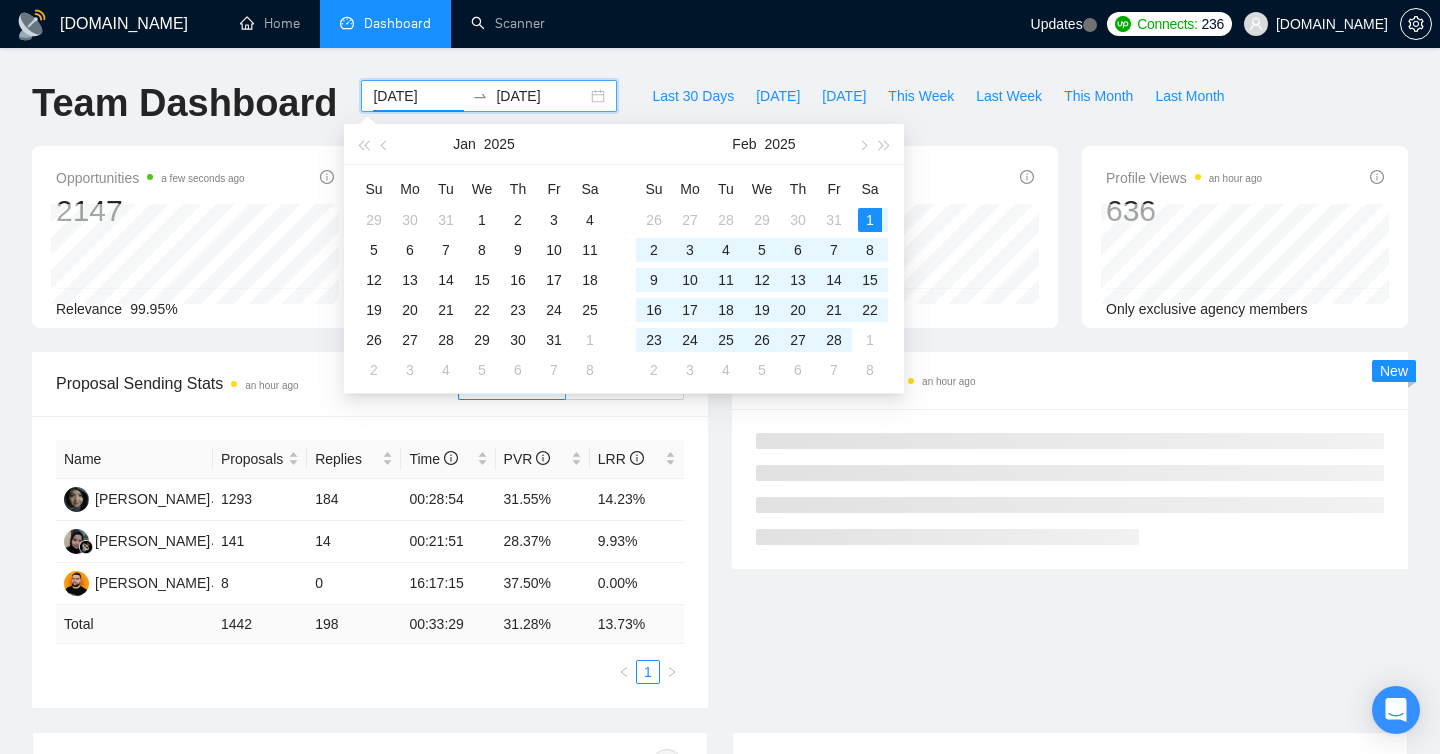 click on "2025-07-09" at bounding box center [541, 96] 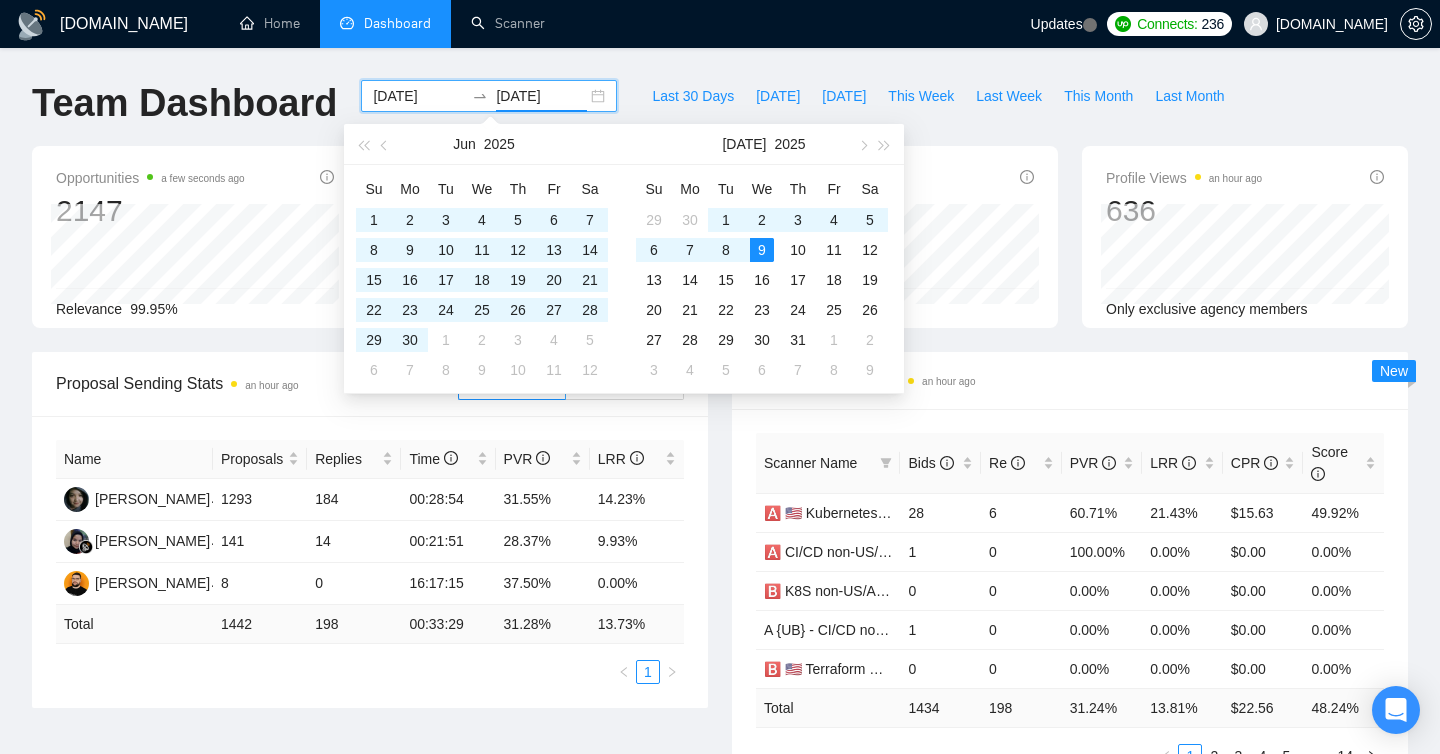 click on "2025-07-09" at bounding box center (541, 96) 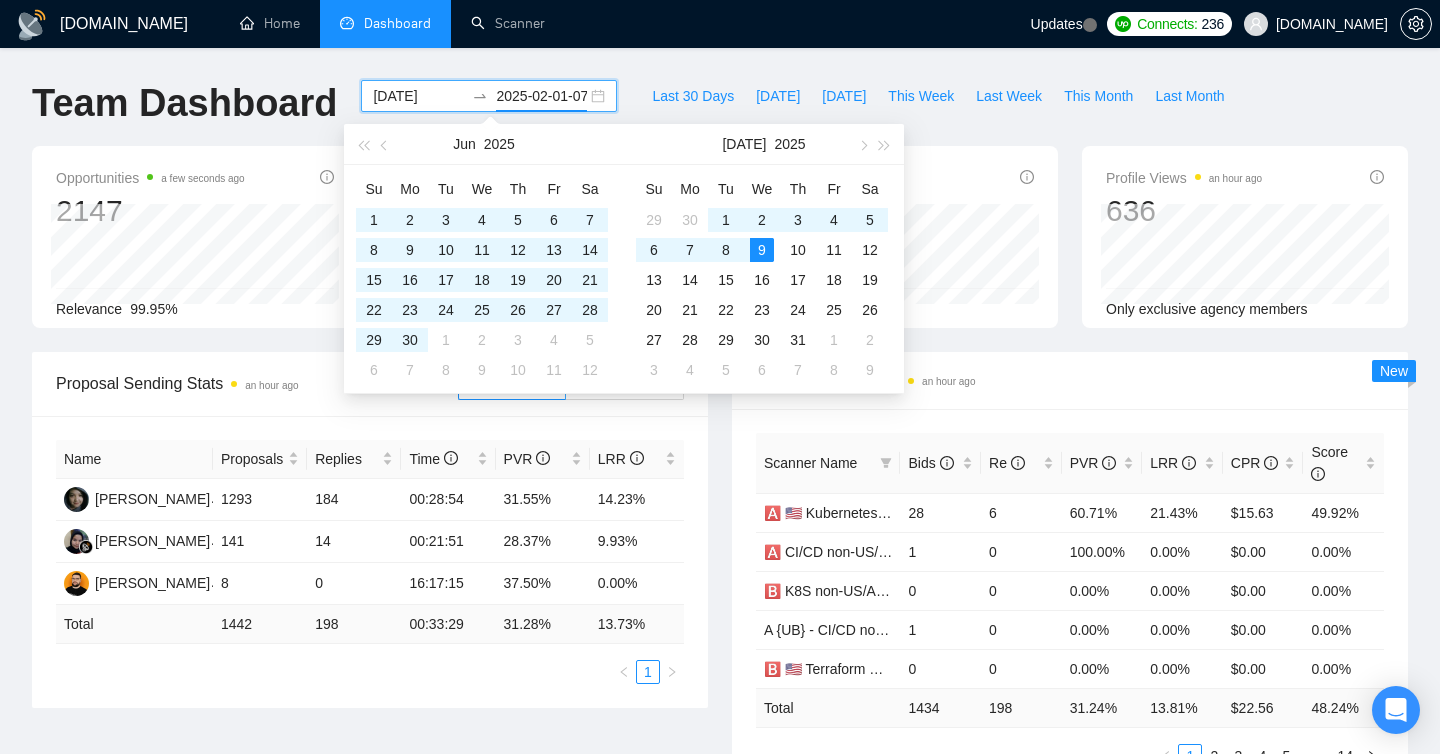 click on "2025-02-01-07-09" at bounding box center [541, 96] 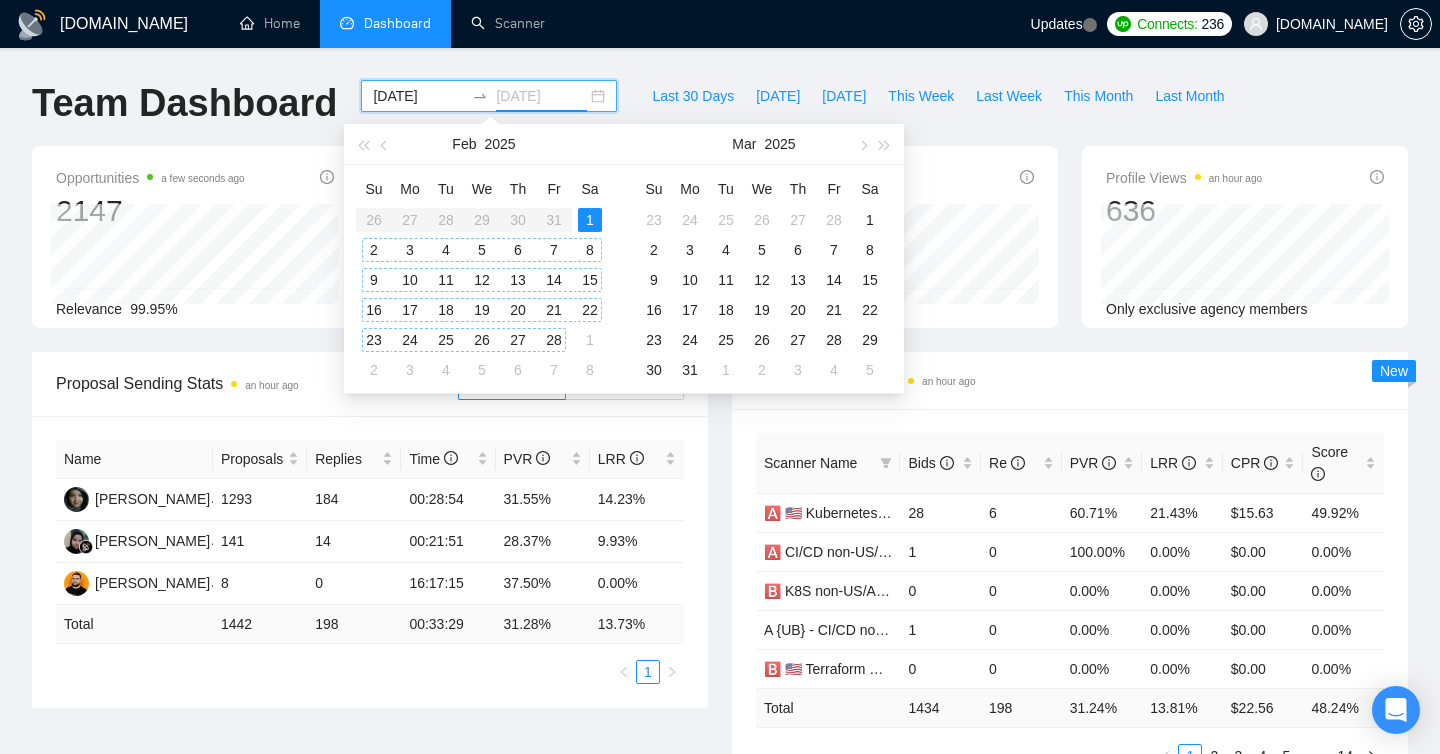 click on "28" at bounding box center (554, 340) 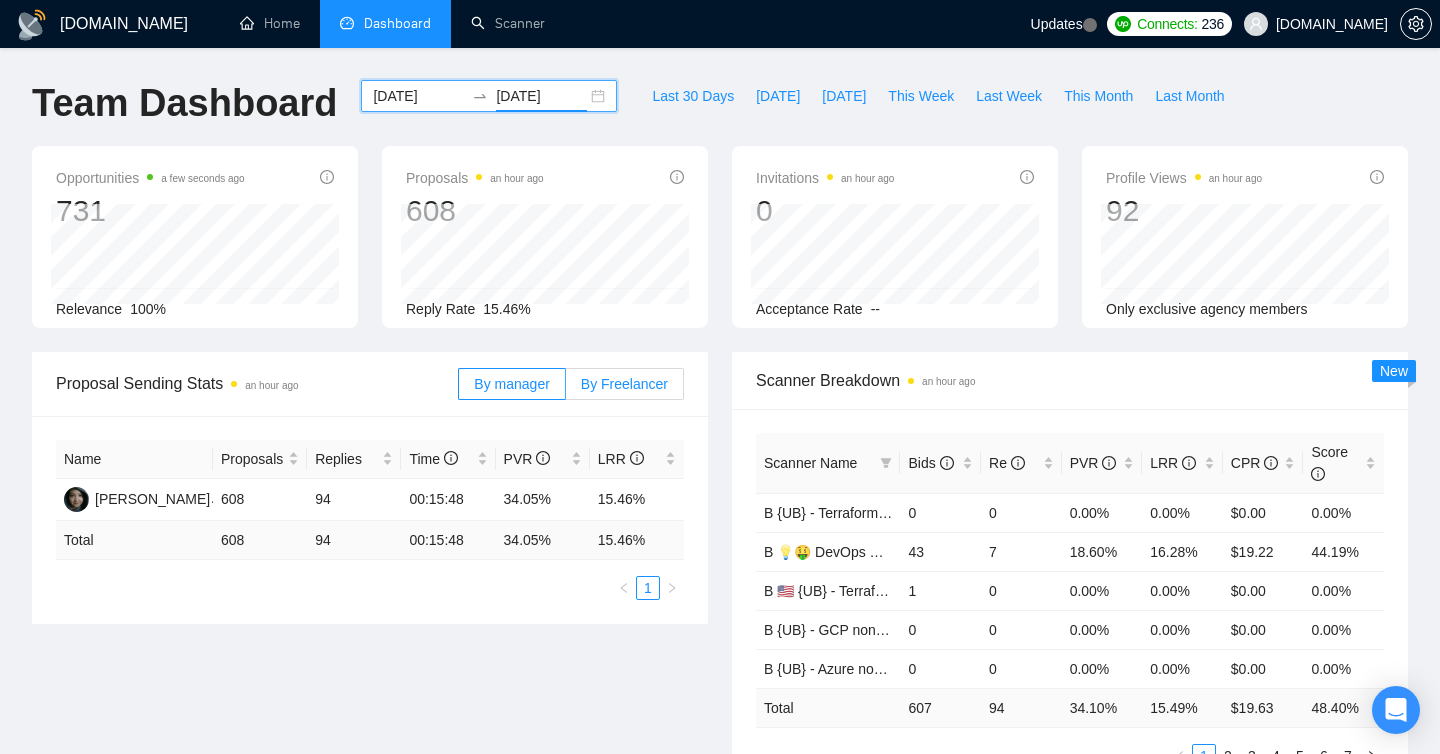 type on "2025-02-28" 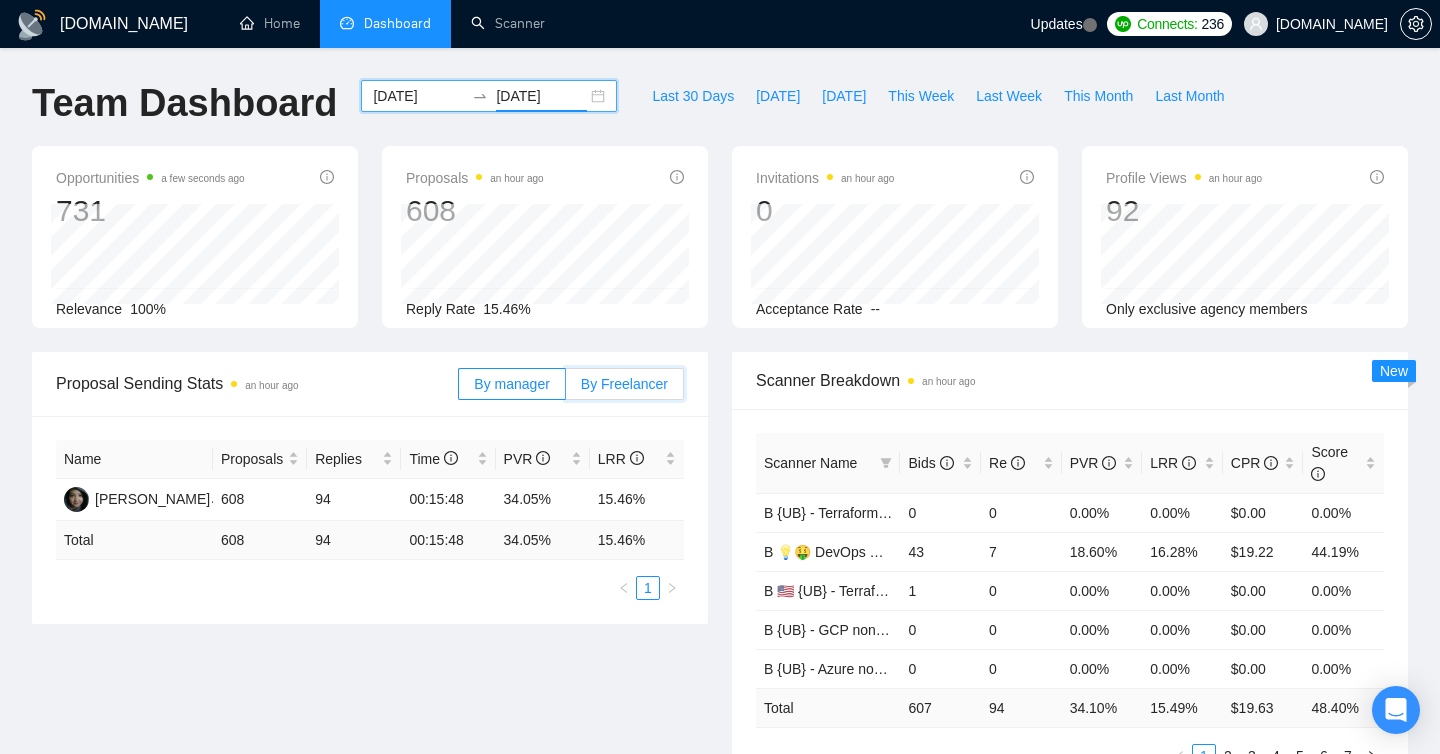 click on "By Freelancer" at bounding box center [566, 389] 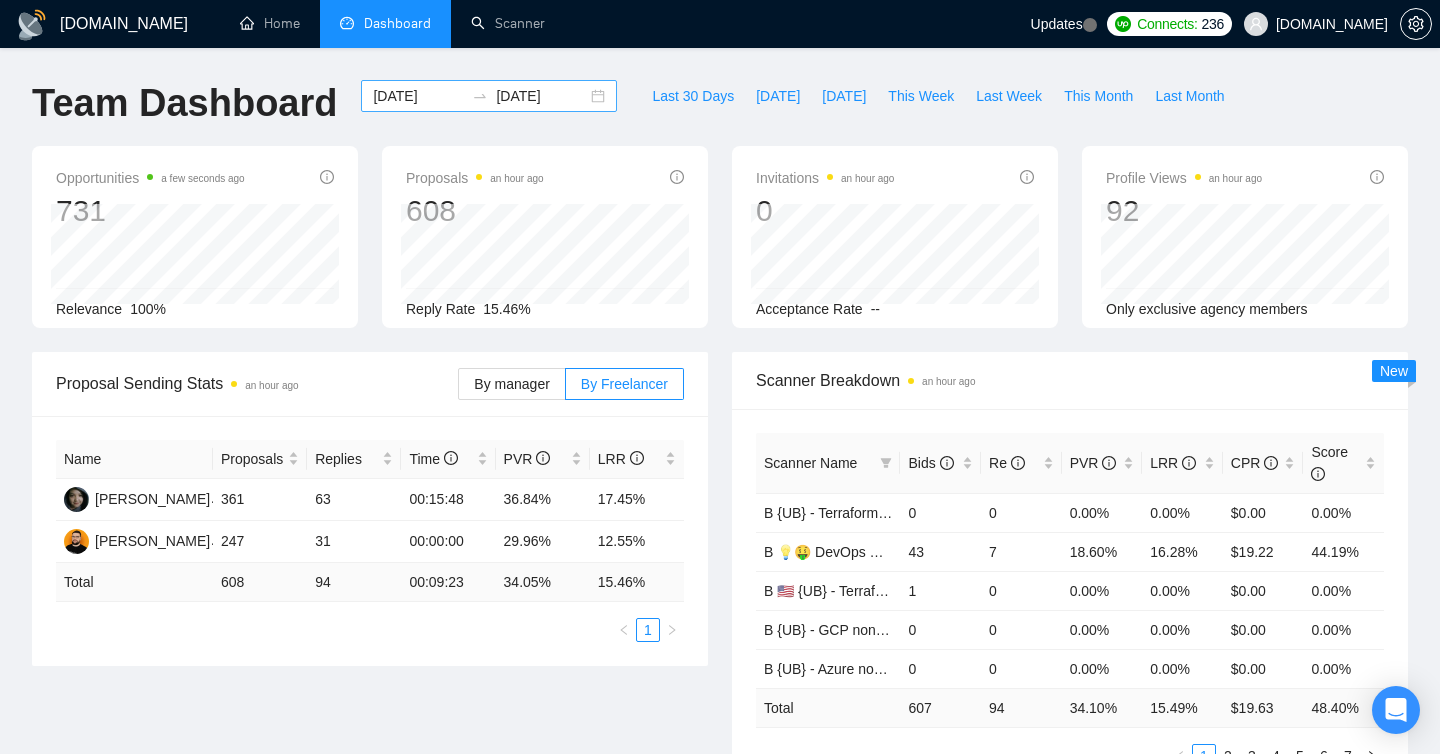 click on "2025-02-01" at bounding box center (418, 96) 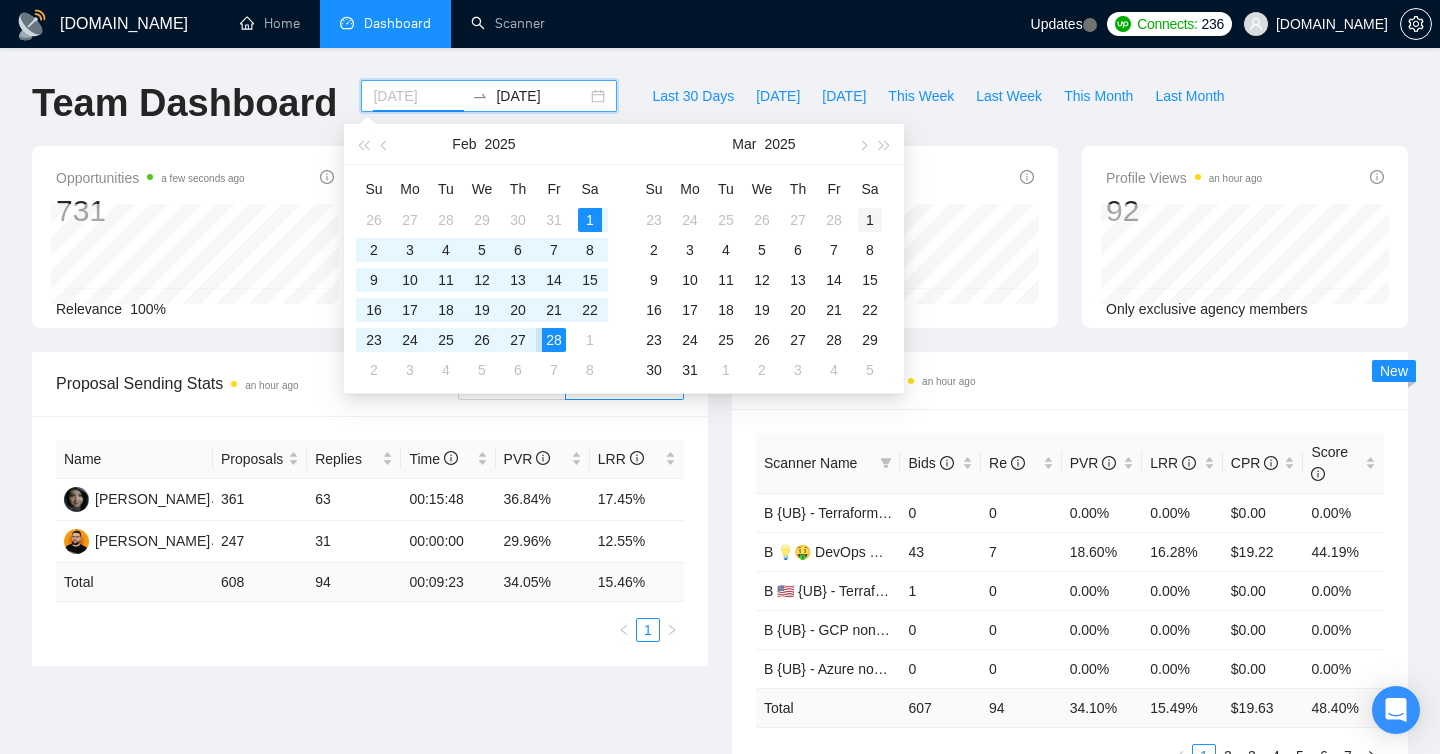 type on "2025-03-01" 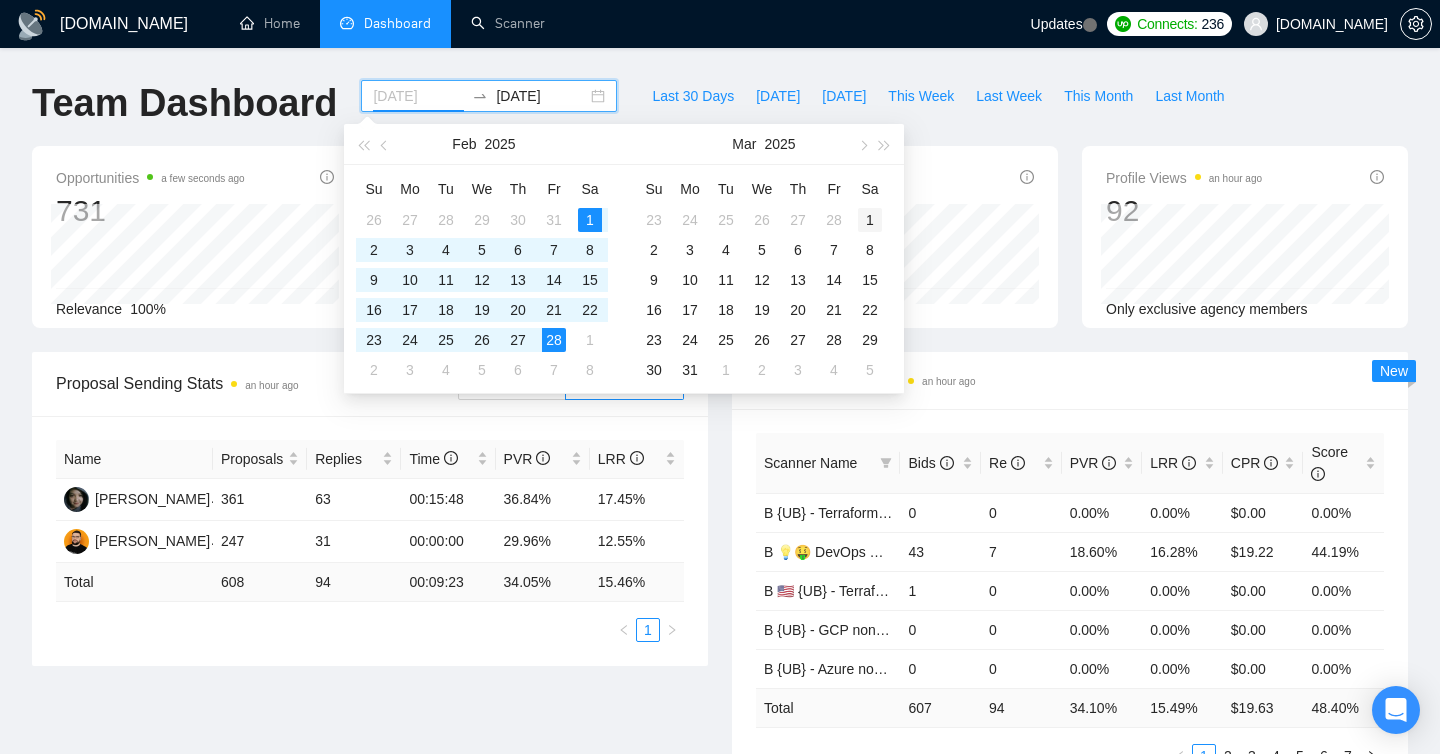click on "1" at bounding box center [870, 220] 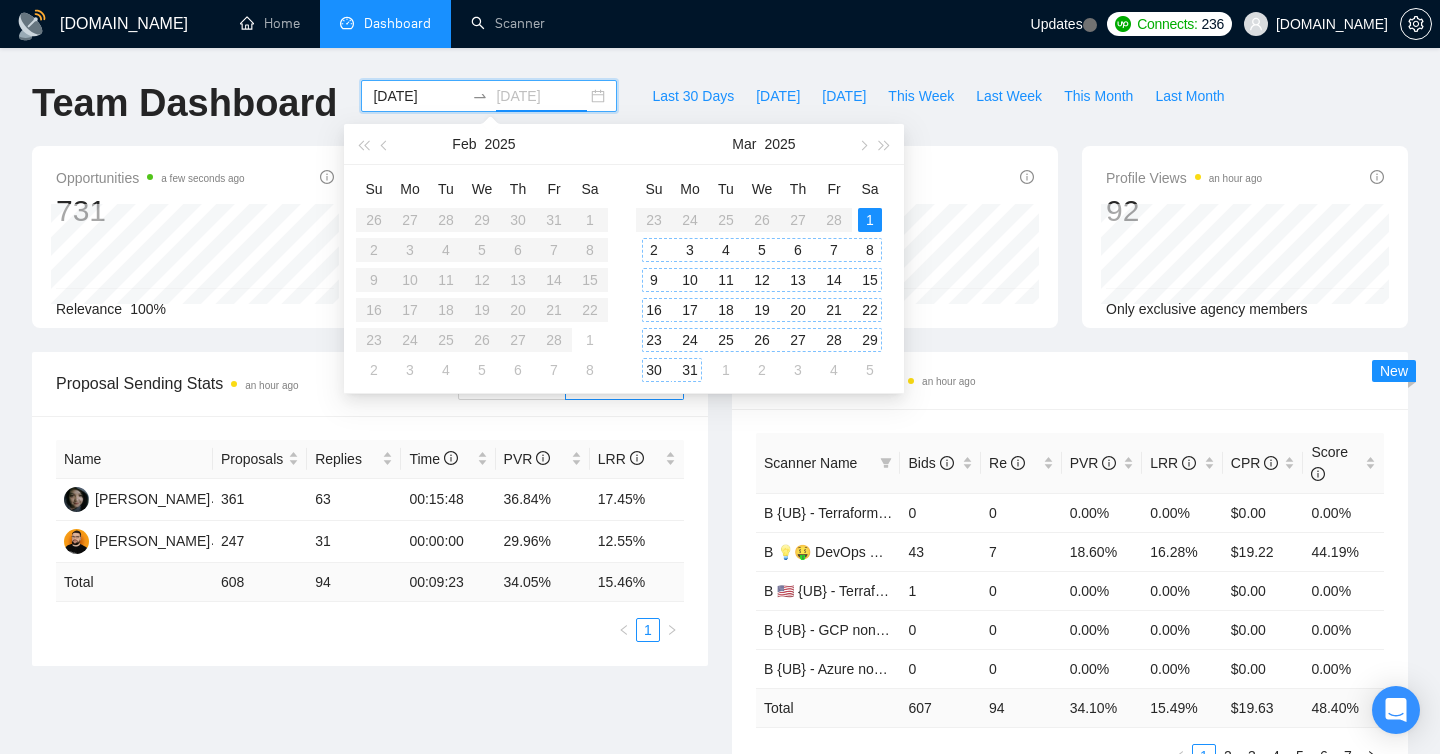 click on "31" at bounding box center (690, 370) 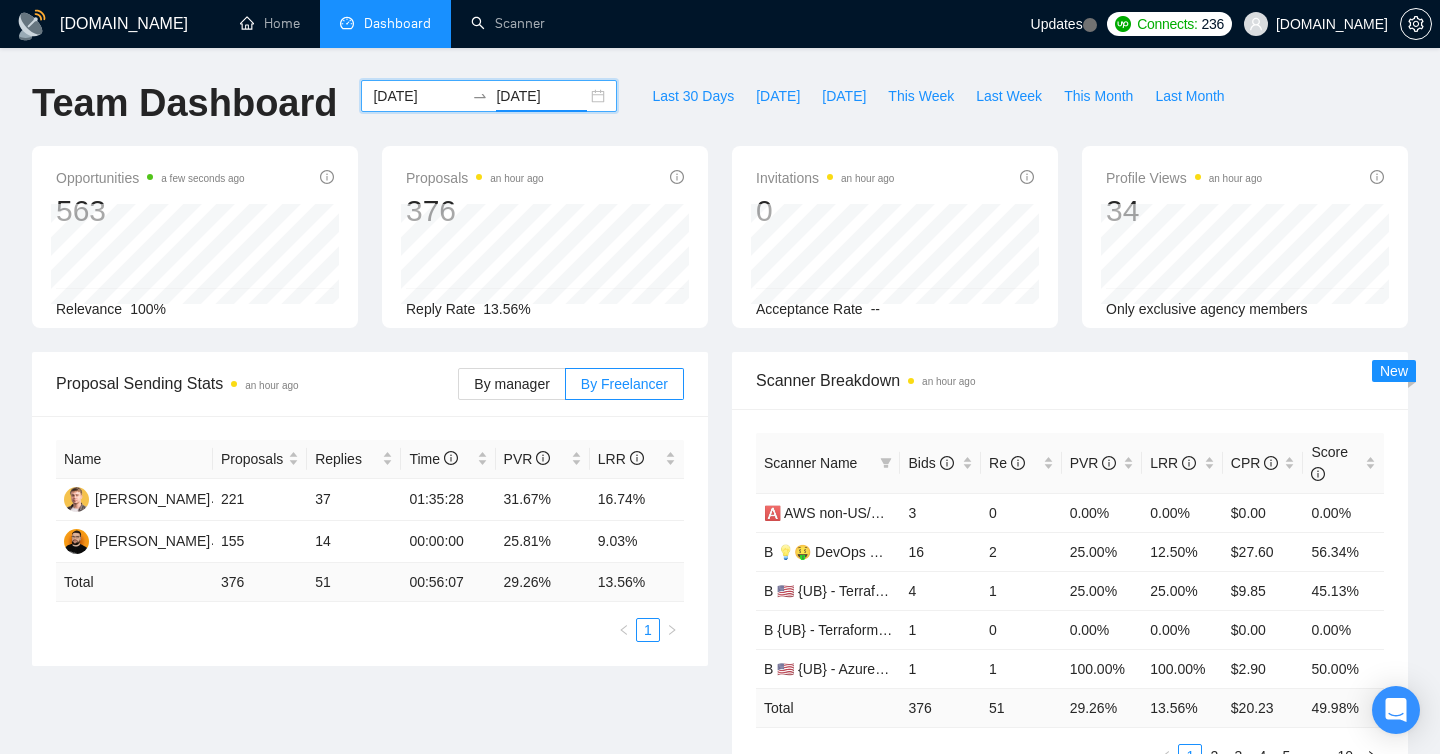 click on "2025-03-31" at bounding box center [541, 96] 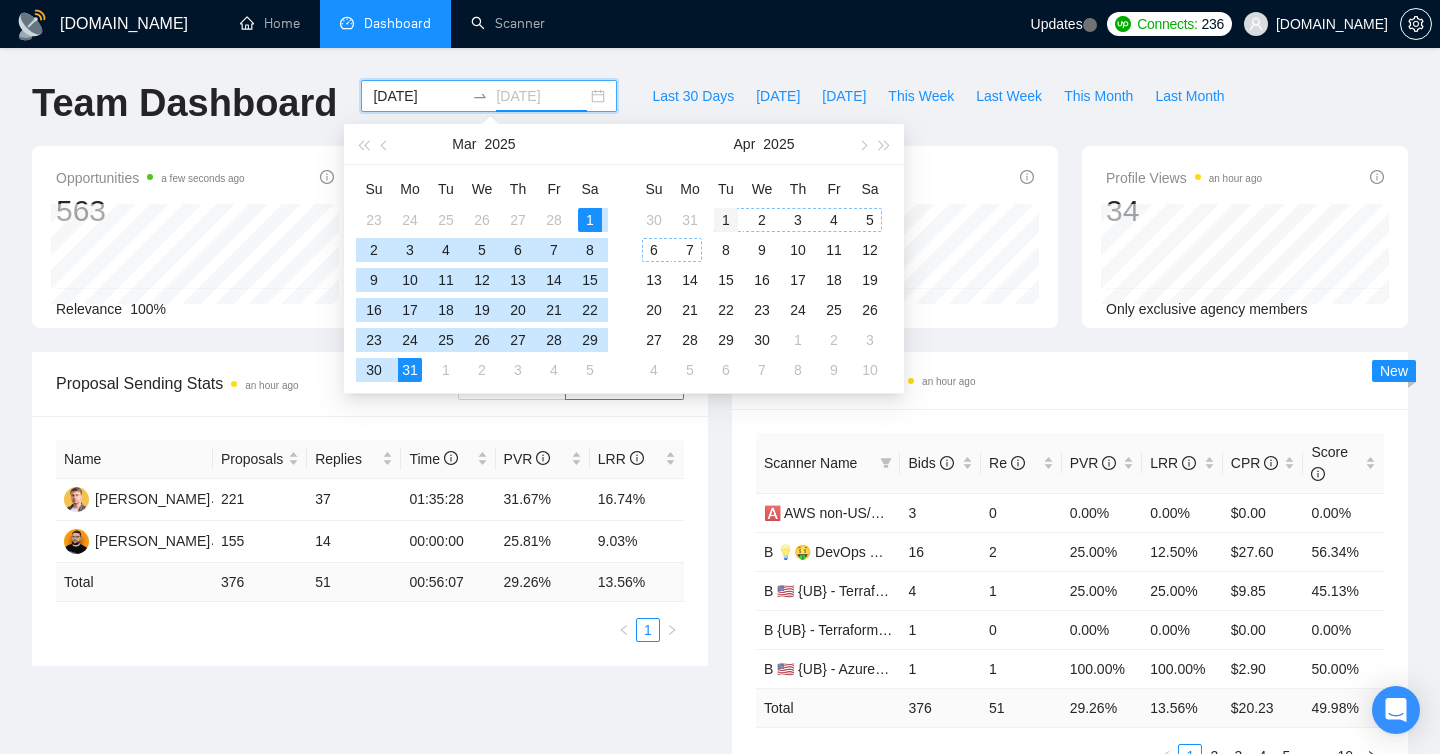 type on "2025-04-01" 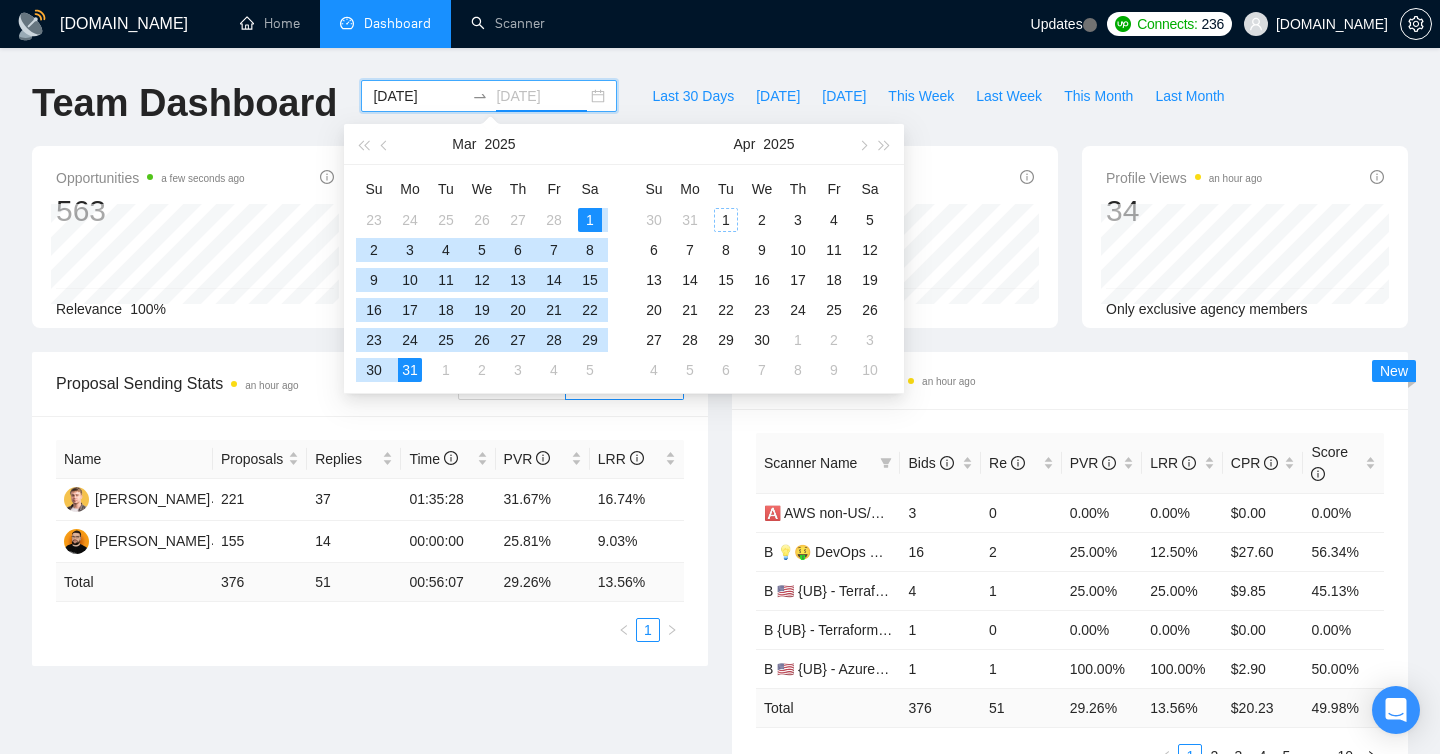 click on "1" at bounding box center (726, 220) 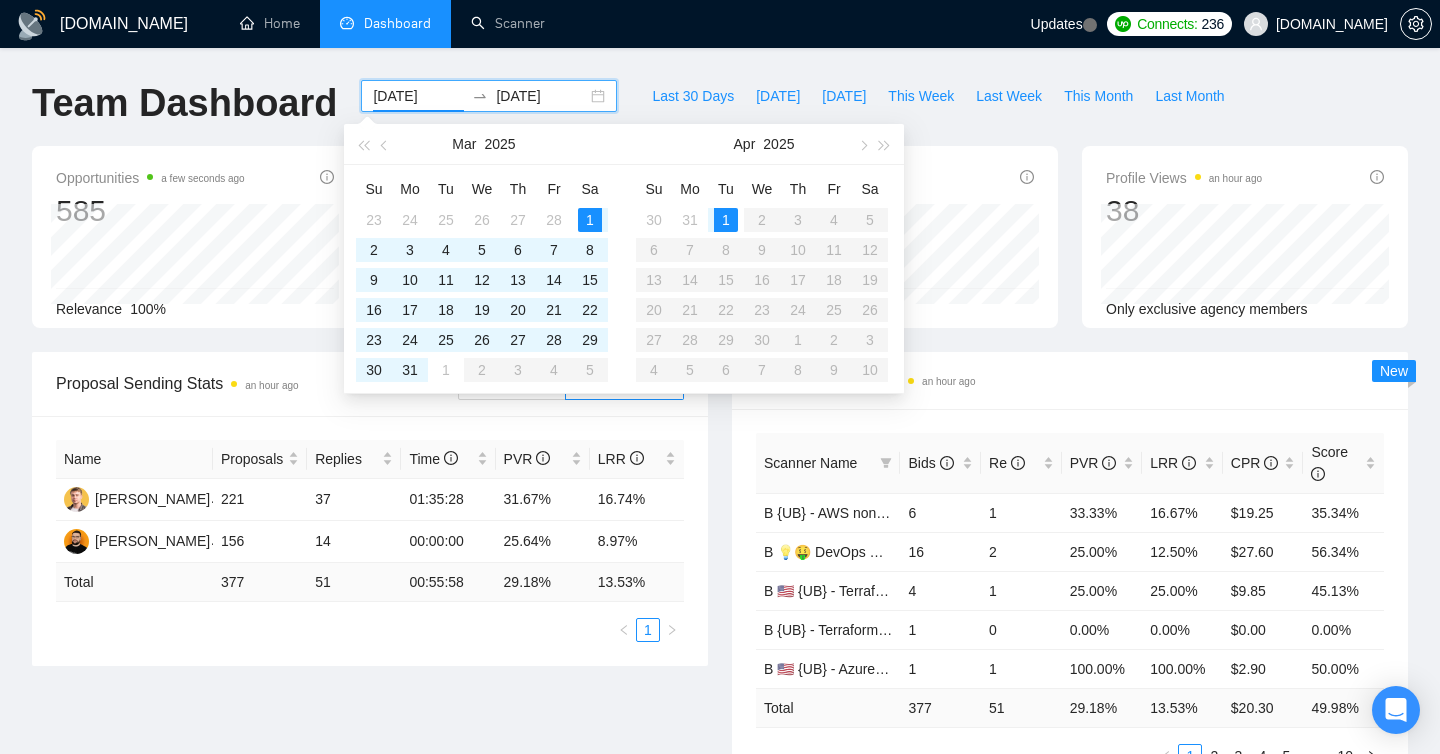 click on "Su Mo Tu We Th Fr Sa 30 31 1 2 3 4 5 6 7 8 9 10 11 12 13 14 15 16 17 18 19 20 21 22 23 24 25 26 27 28 29 30 1 2 3 4 5 6 7 8 9 10" at bounding box center (762, 279) 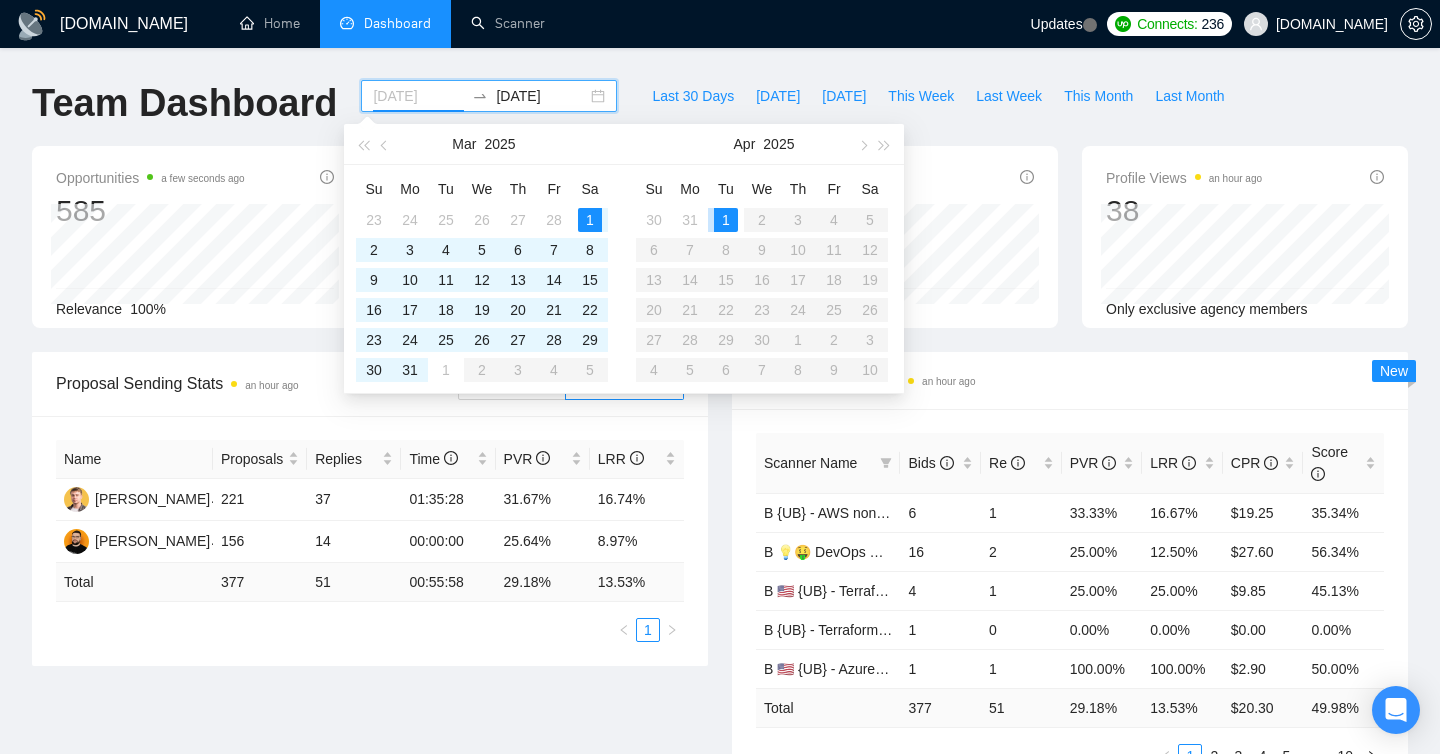 click on "1" at bounding box center (726, 220) 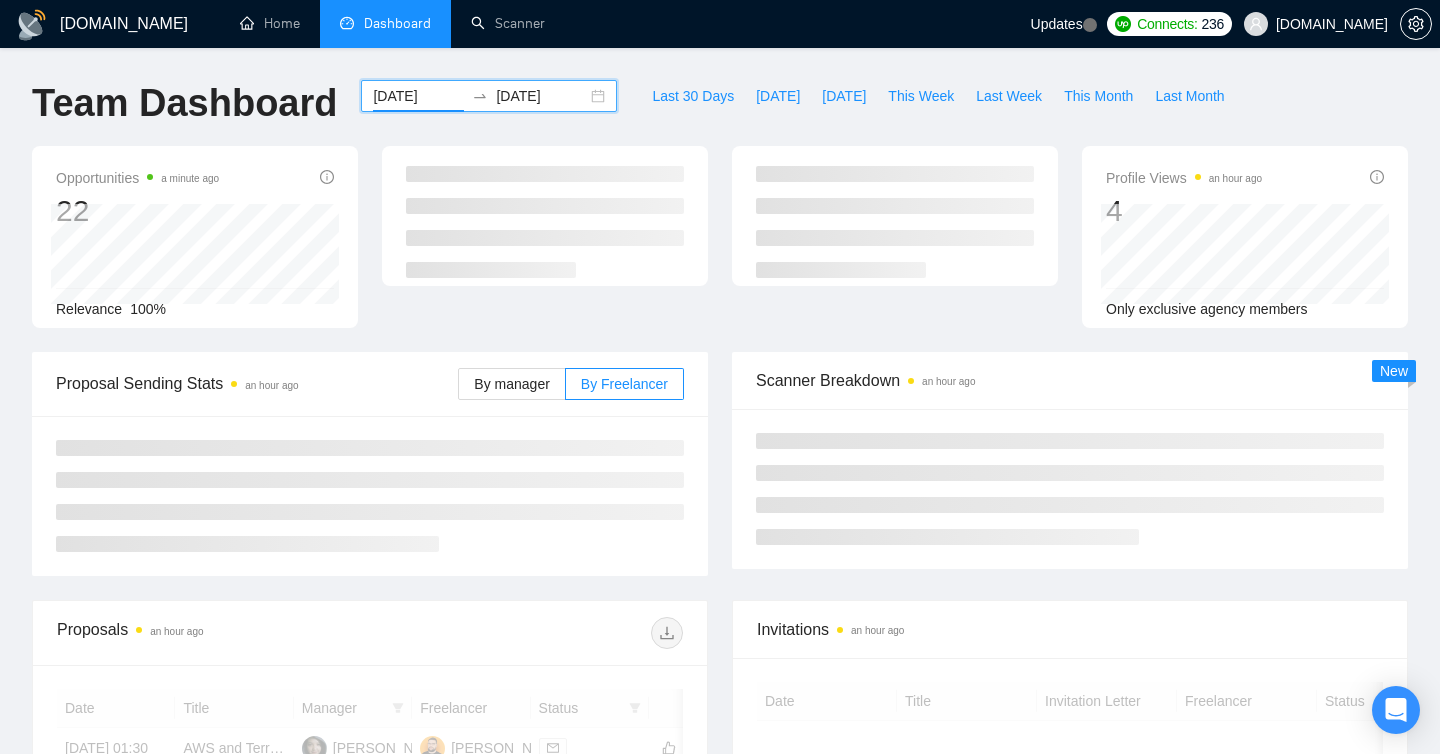 click on "2025-04-01" at bounding box center [541, 96] 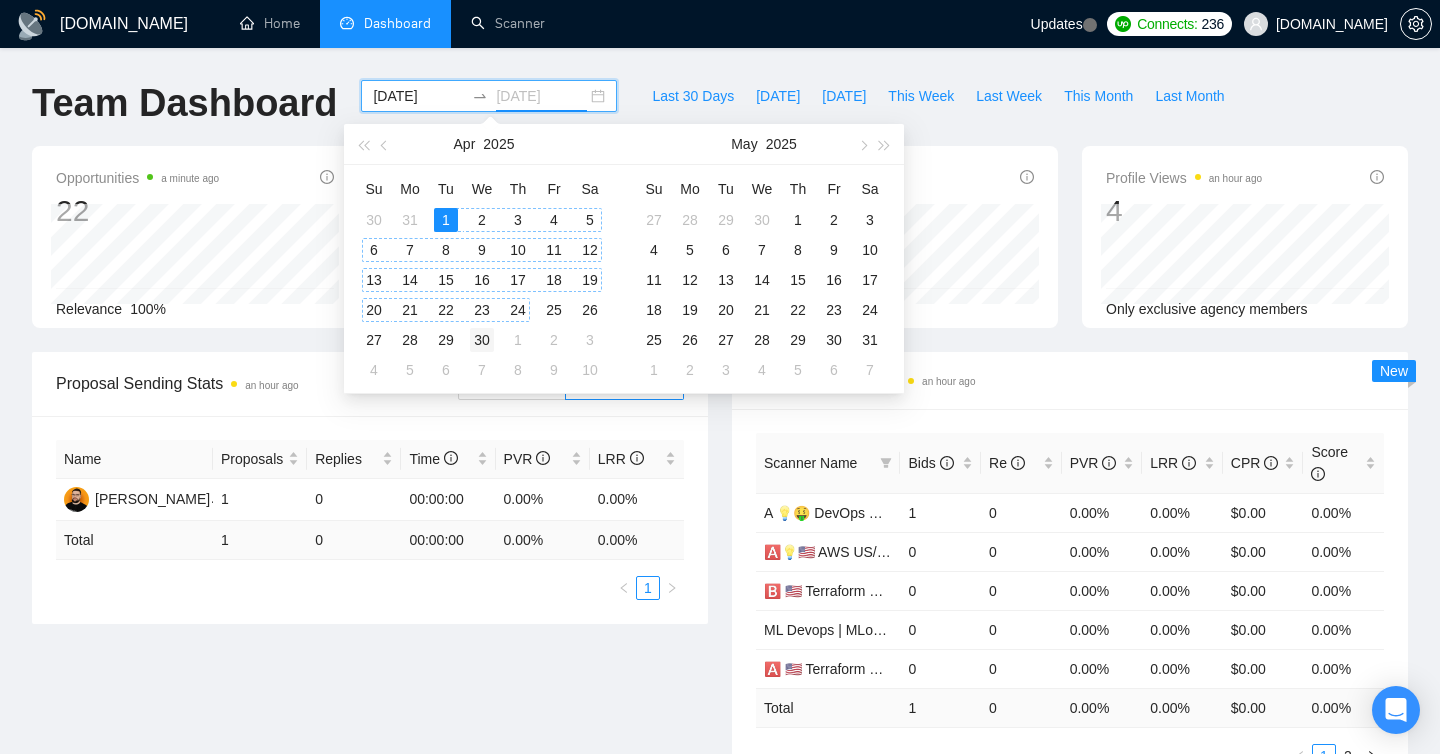 type on "2025-04-30" 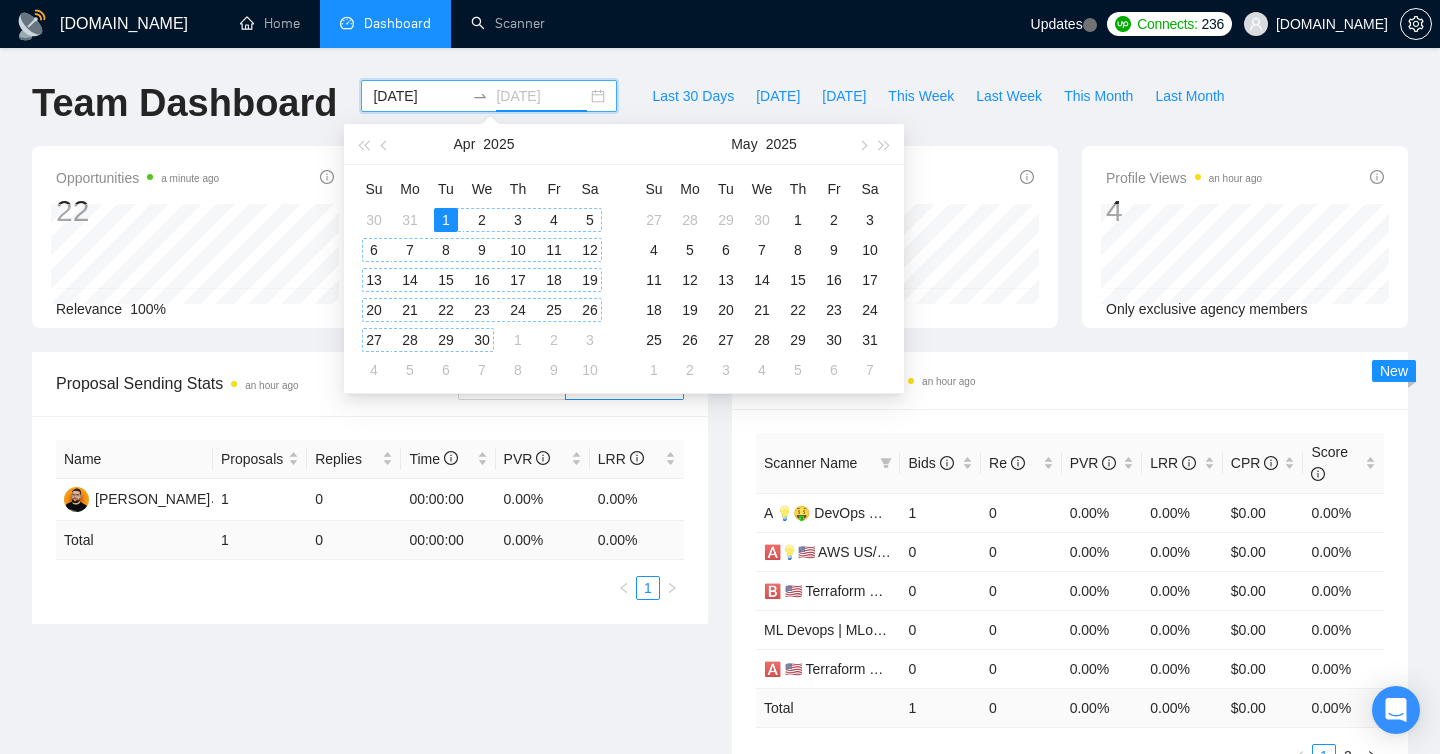 click on "30" at bounding box center [482, 340] 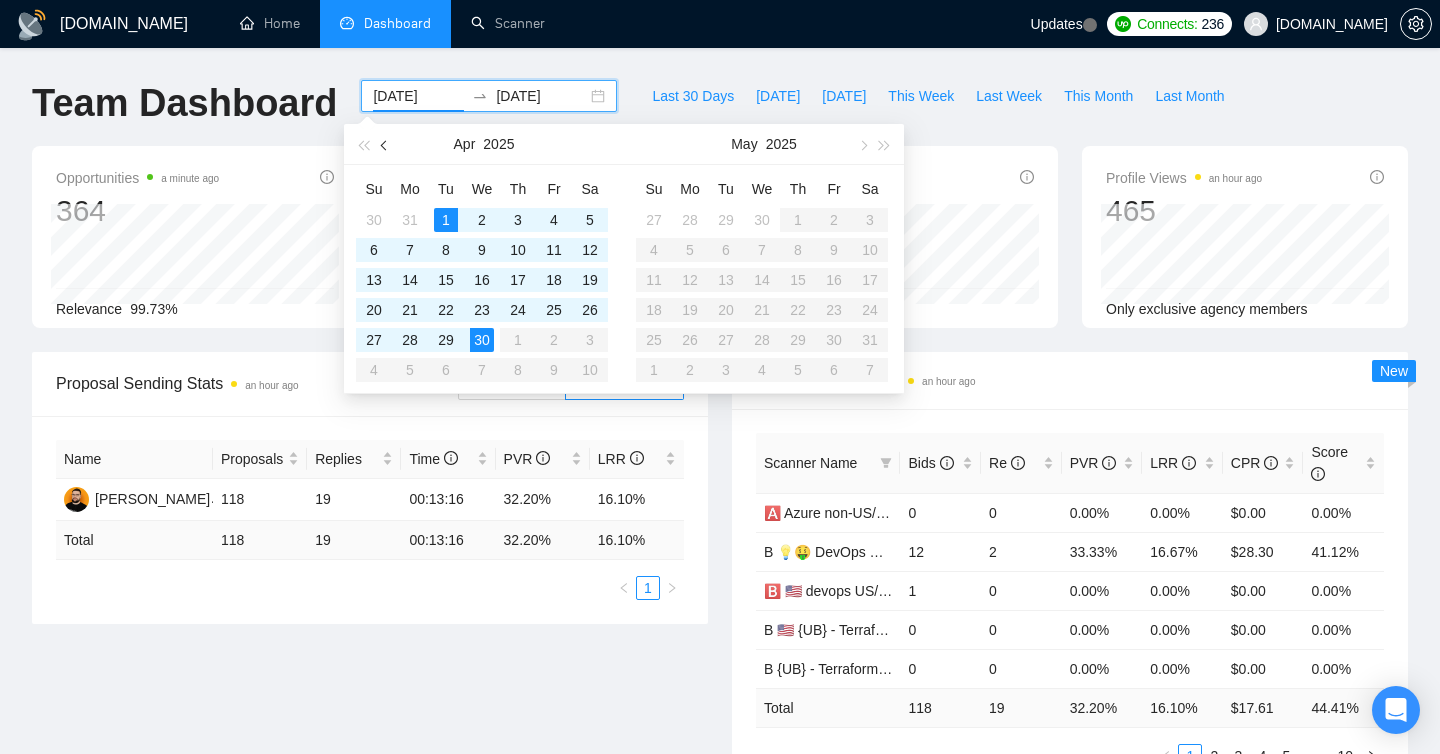 click at bounding box center (386, 145) 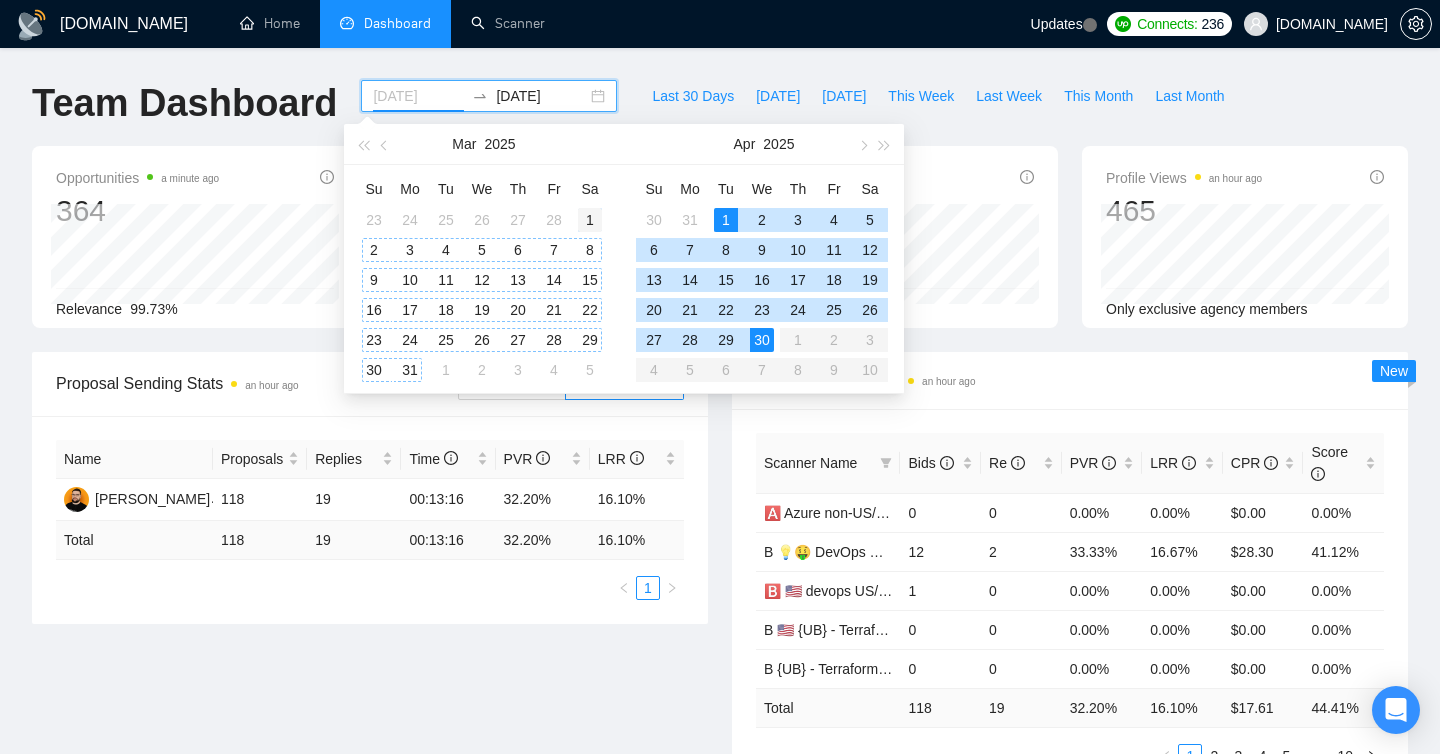 type on "2025-03-01" 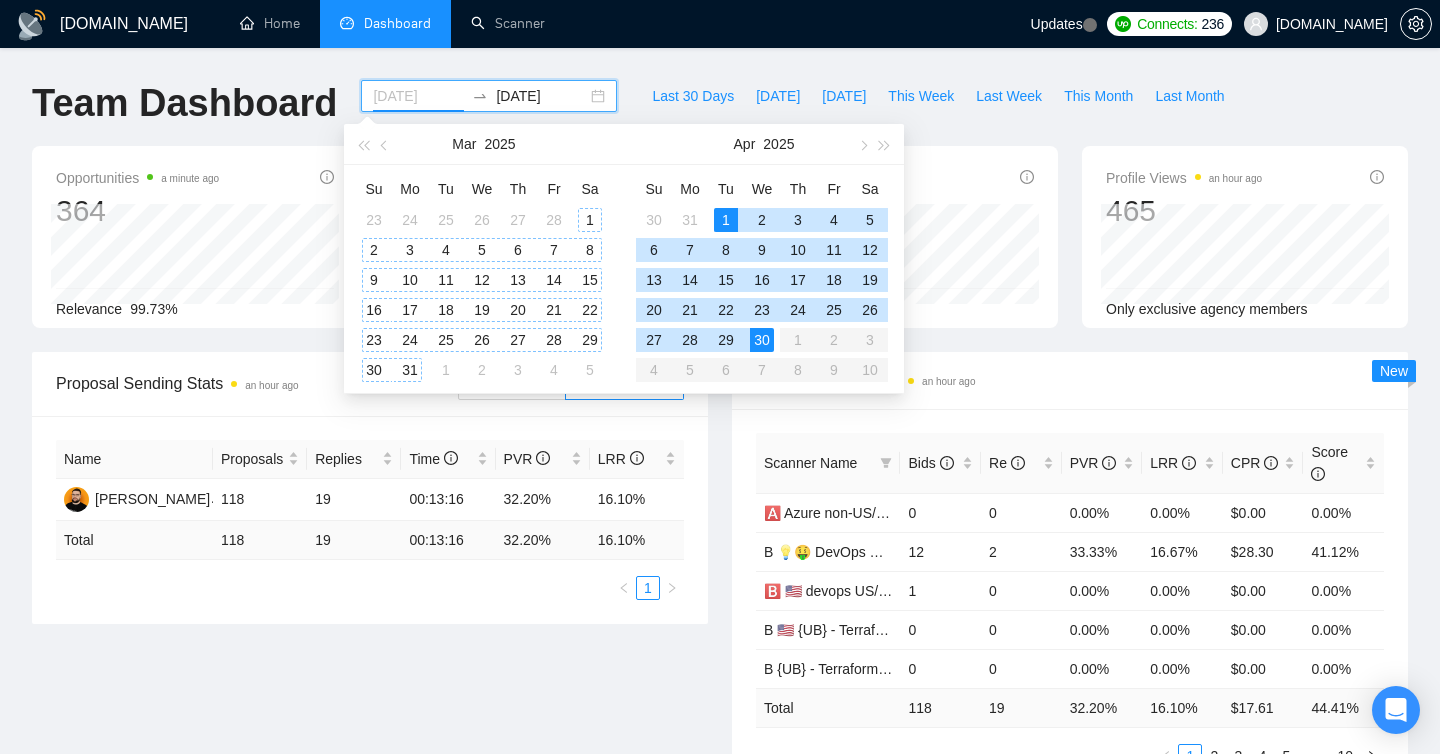 click on "1" at bounding box center [590, 220] 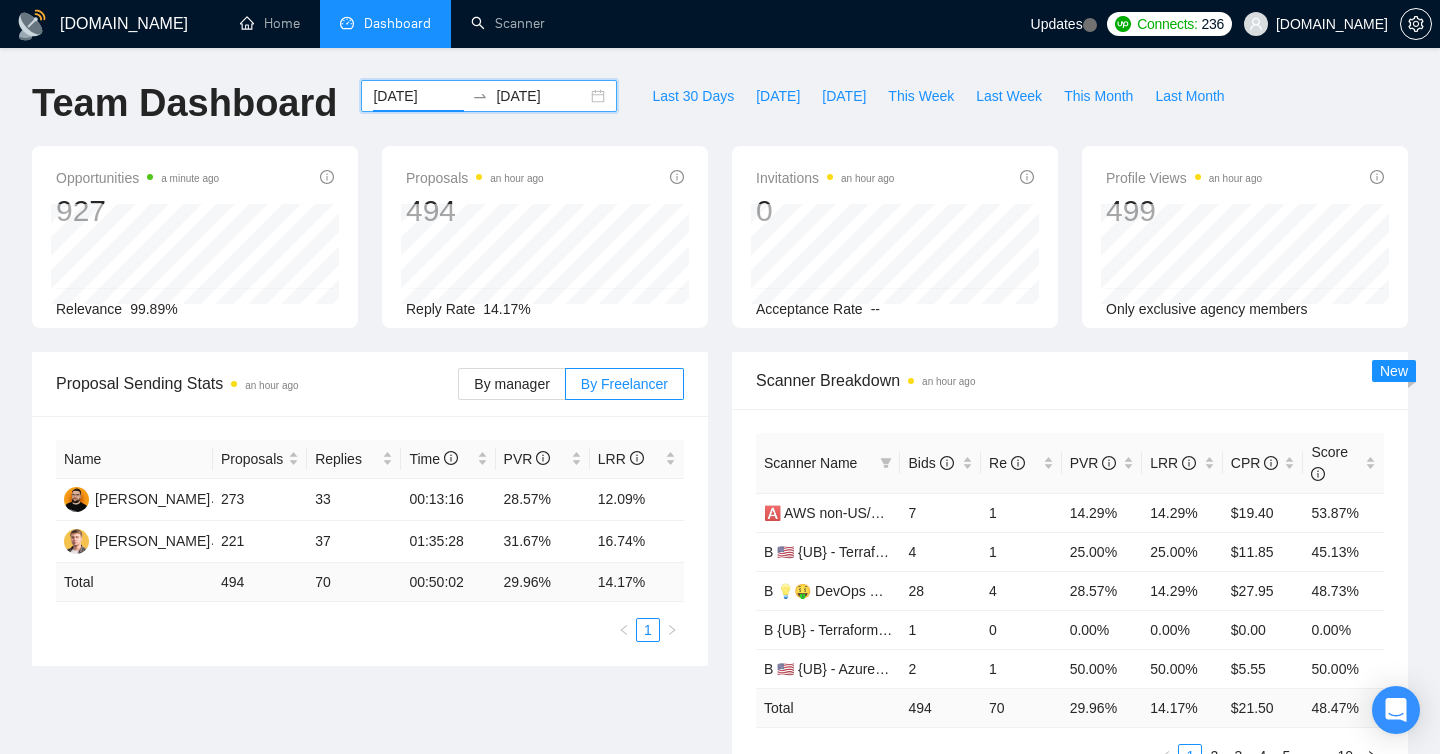 click on "2025-04-30" at bounding box center (541, 96) 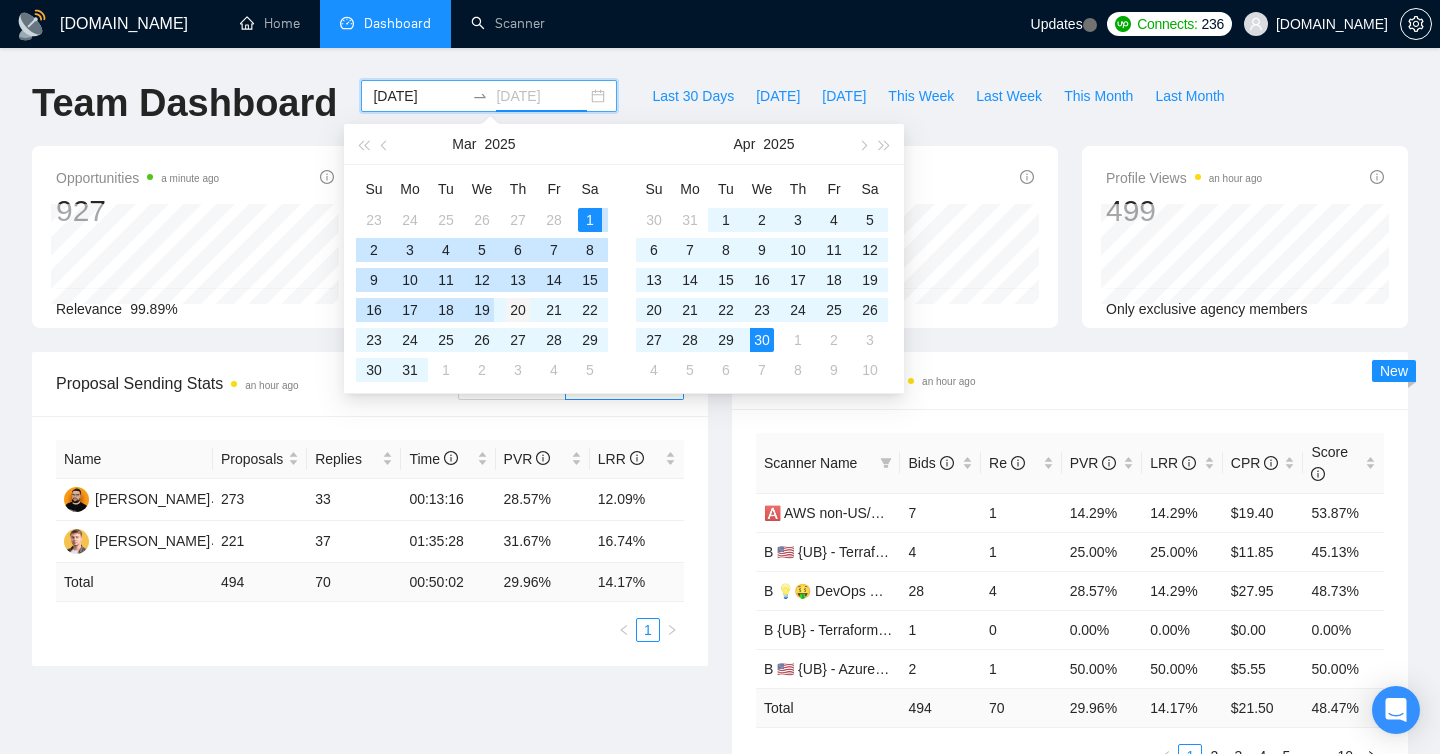 type on "2025-03-20" 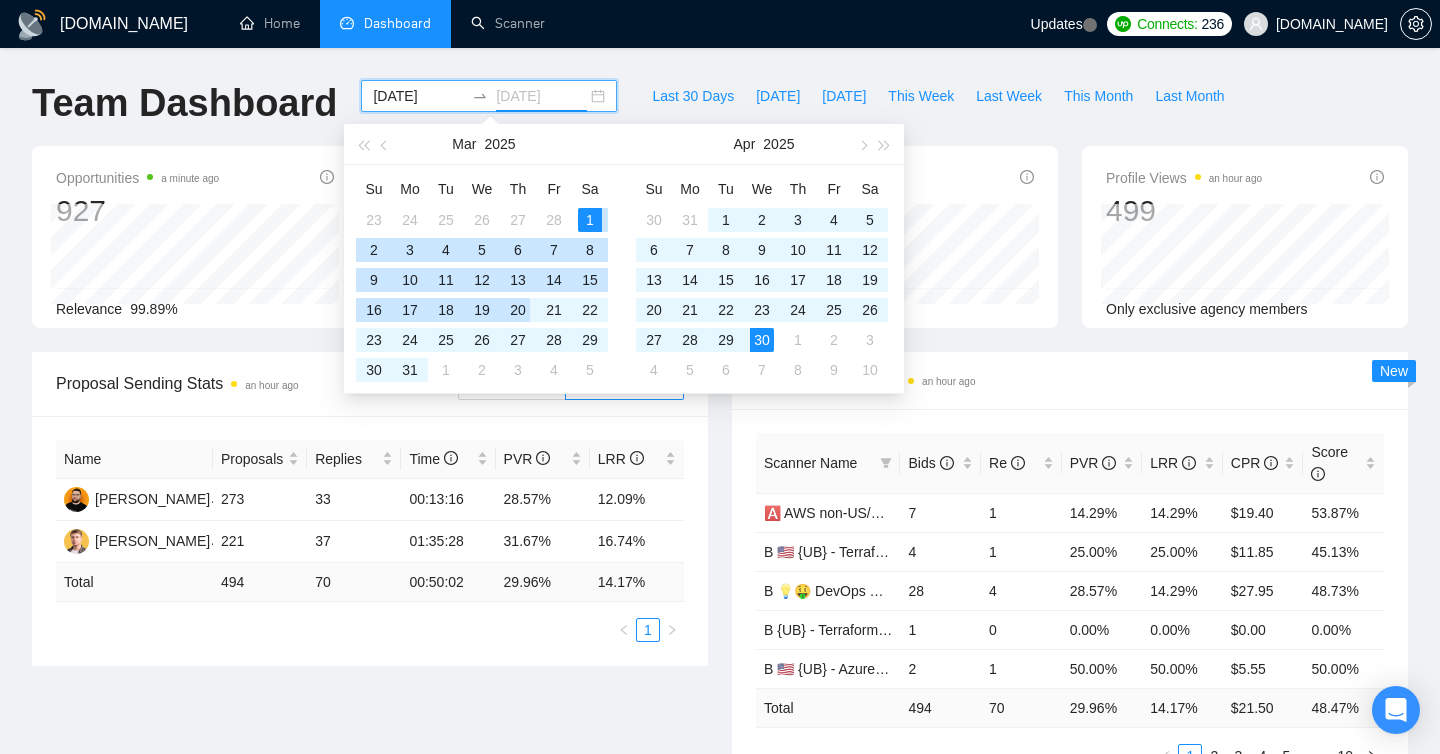 click on "20" at bounding box center (518, 310) 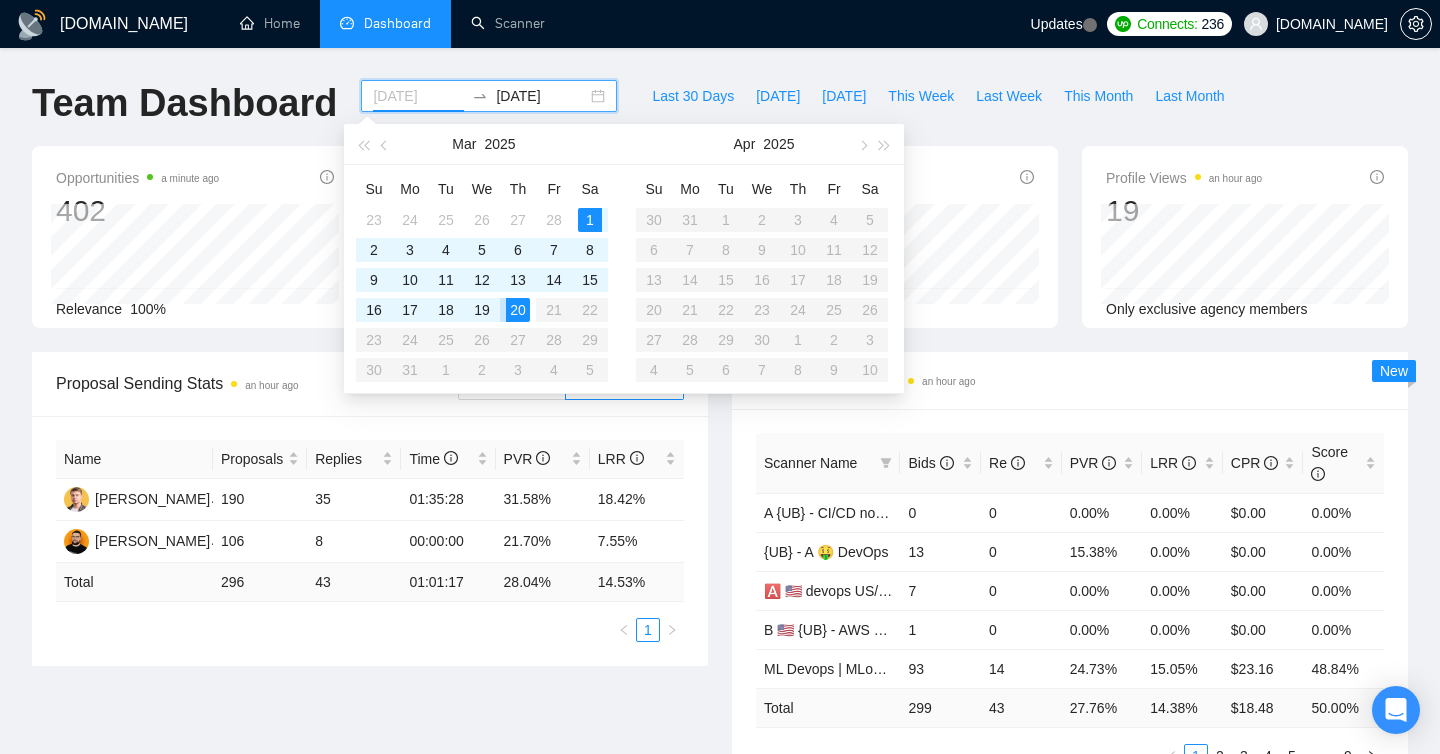 type on "2025-03-01" 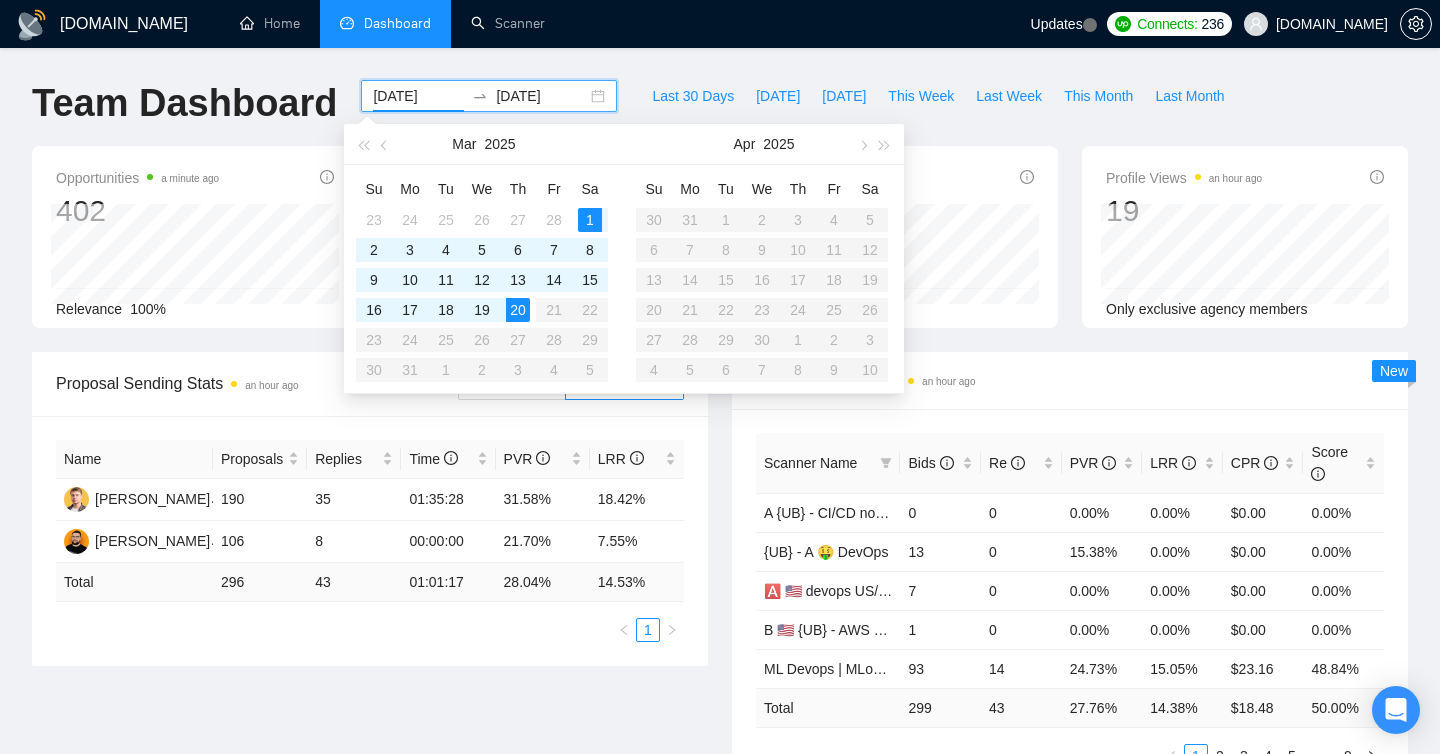 click on "2025-03-20" at bounding box center (541, 96) 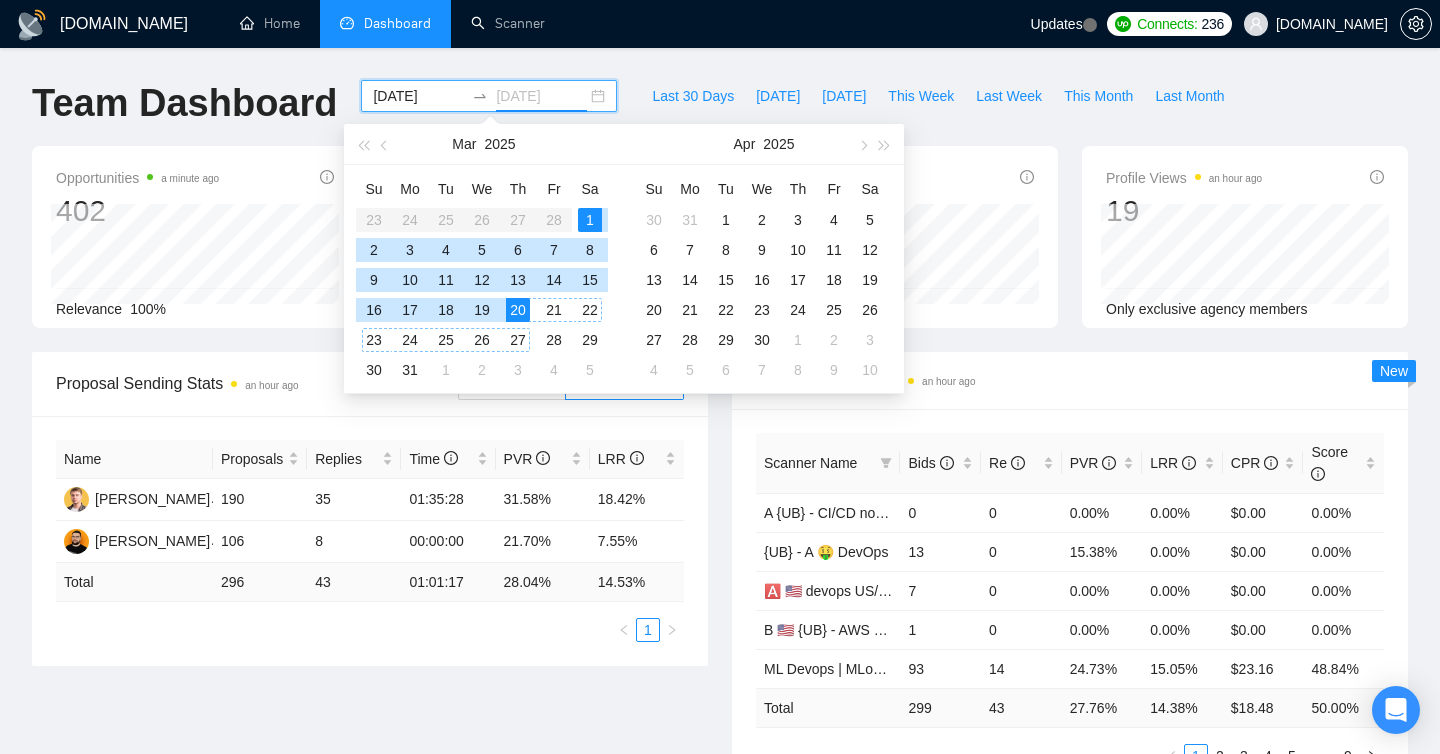 click on "27" at bounding box center (518, 340) 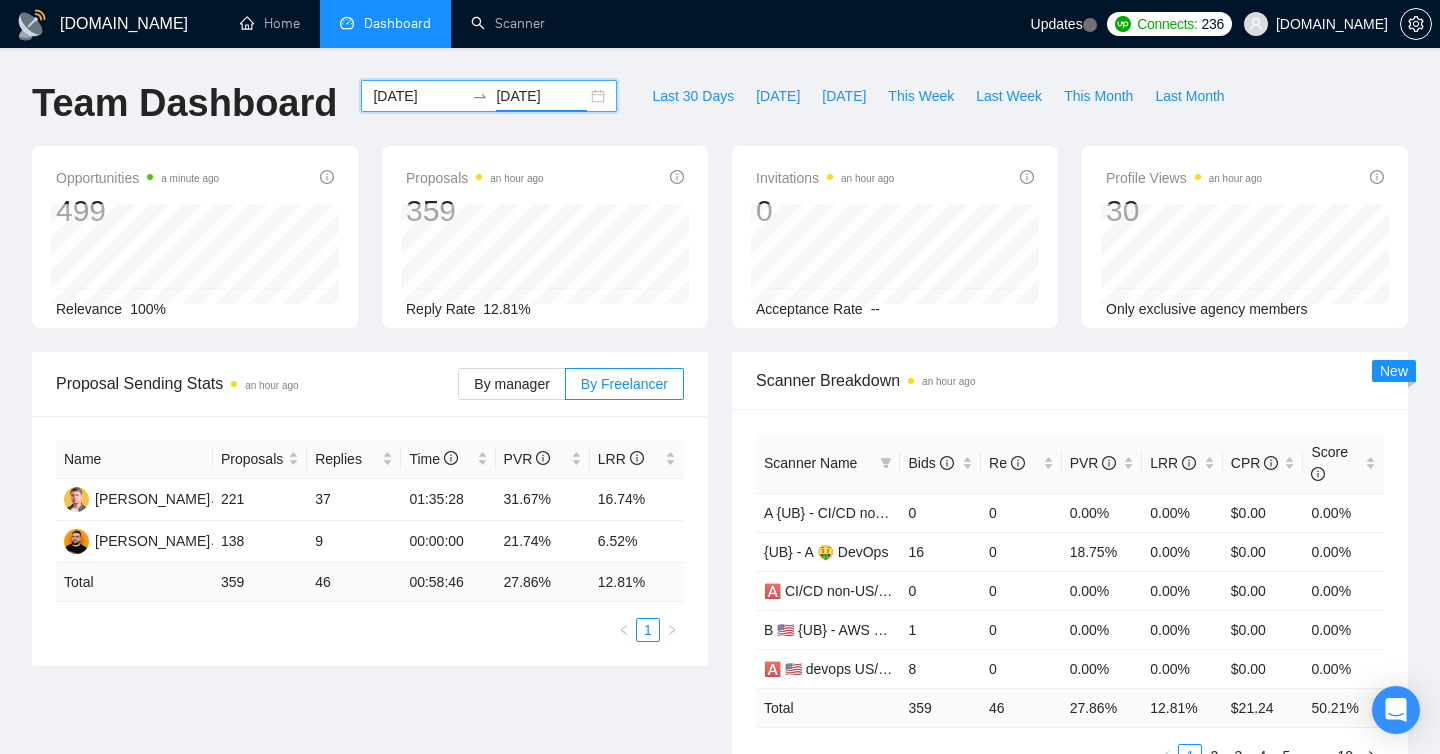 click on "2025-03-27" at bounding box center [541, 96] 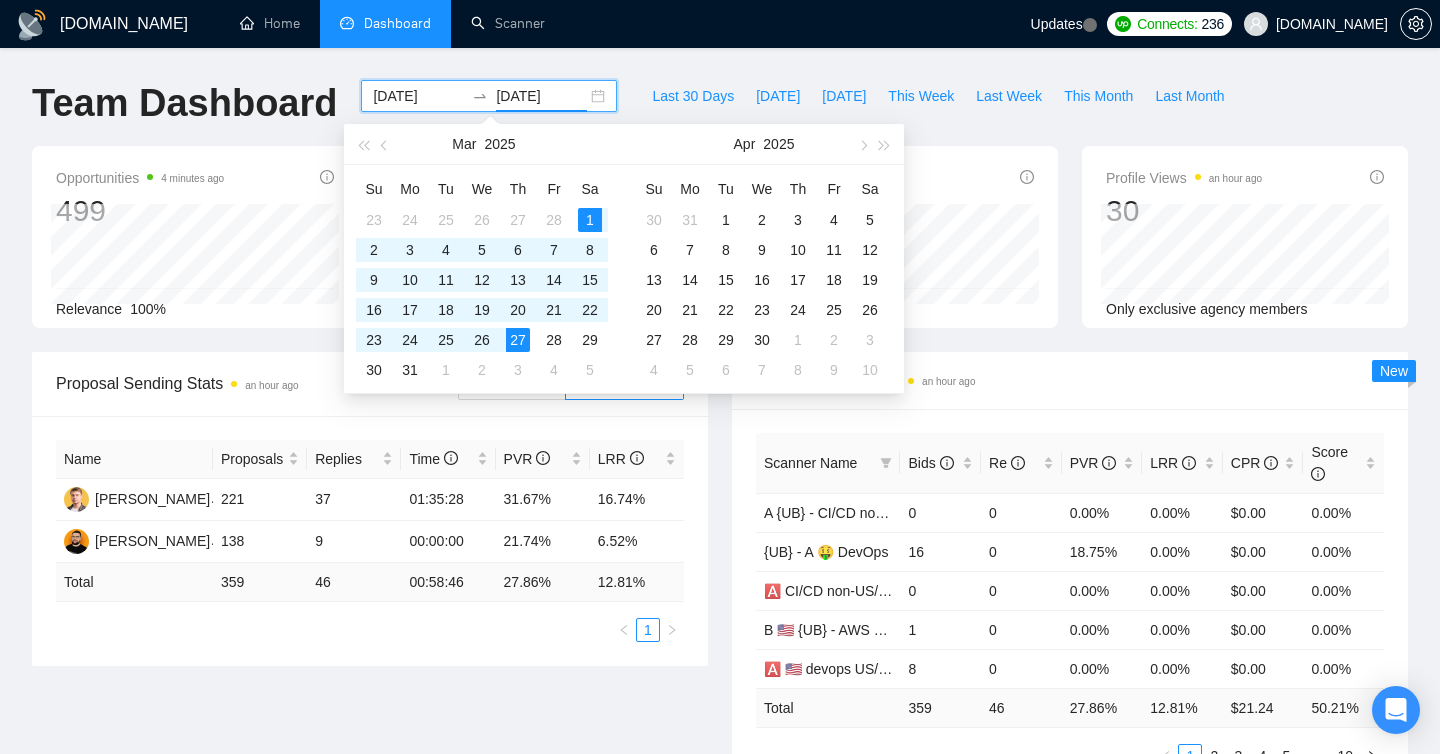 type on "2025-03-27" 